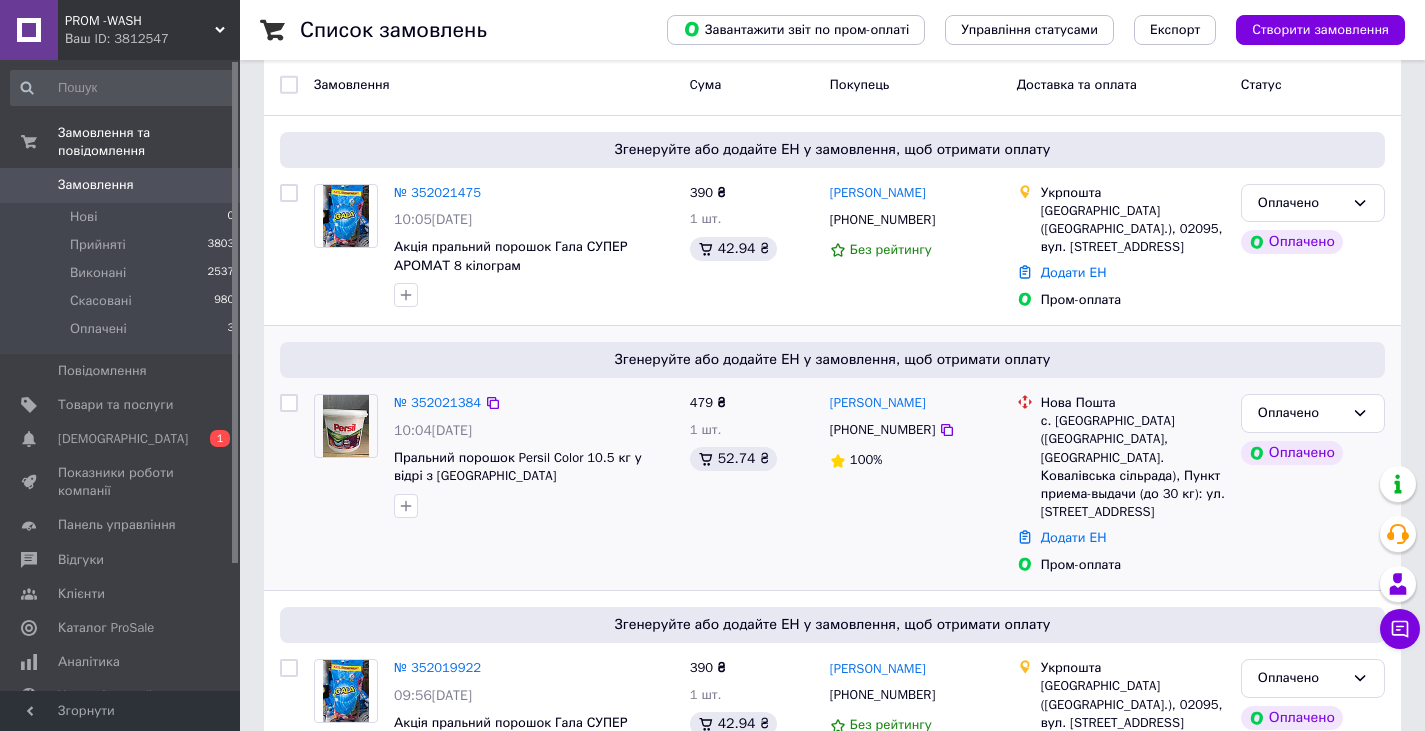 scroll, scrollTop: 0, scrollLeft: 0, axis: both 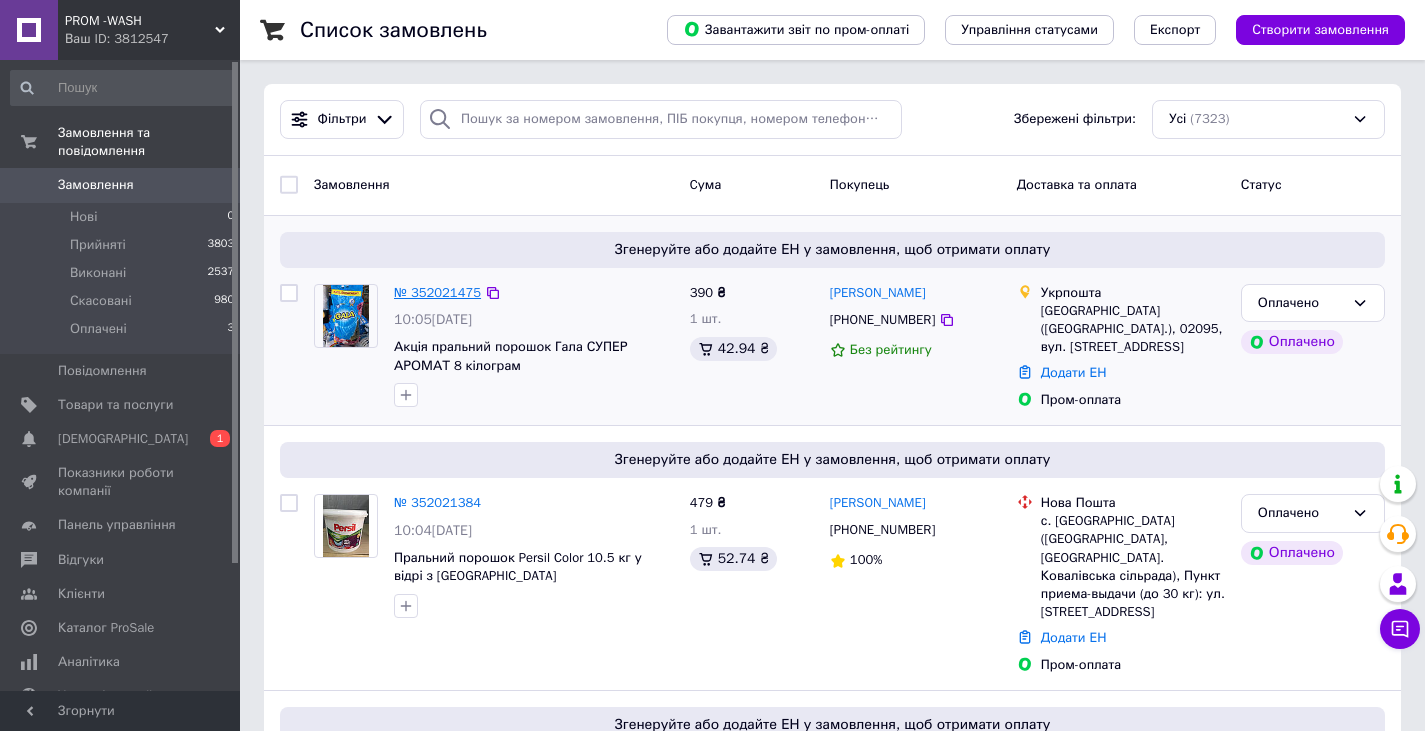 click on "№ 352021475" at bounding box center (437, 292) 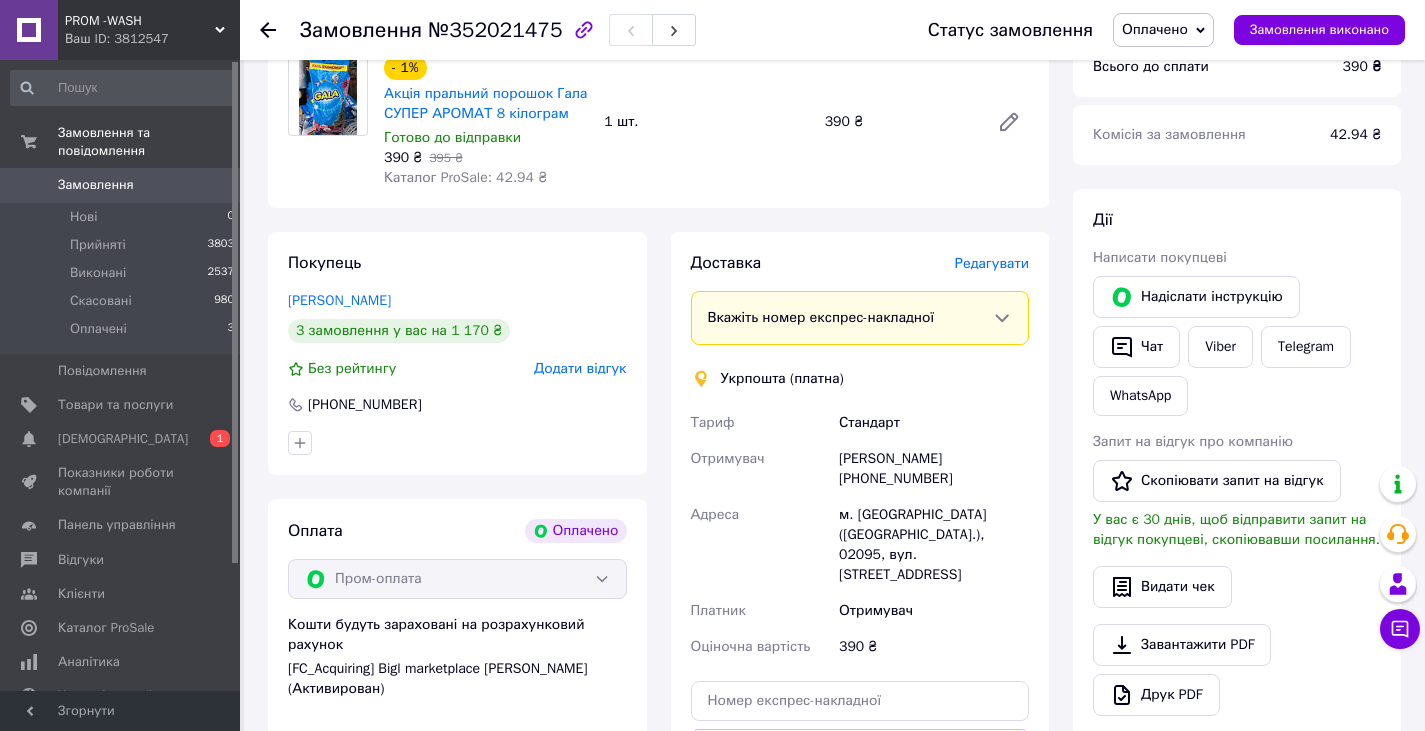 scroll, scrollTop: 400, scrollLeft: 0, axis: vertical 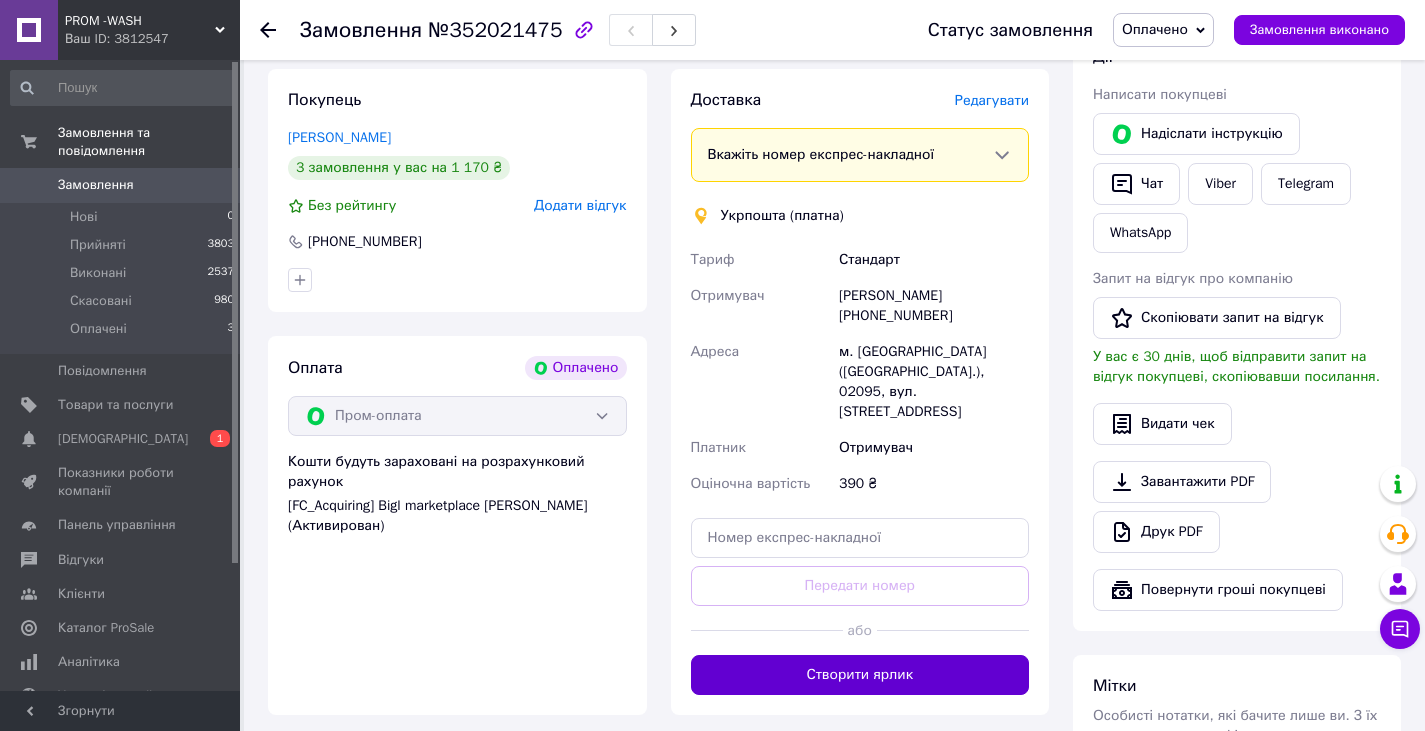 click on "Створити ярлик" at bounding box center [860, 675] 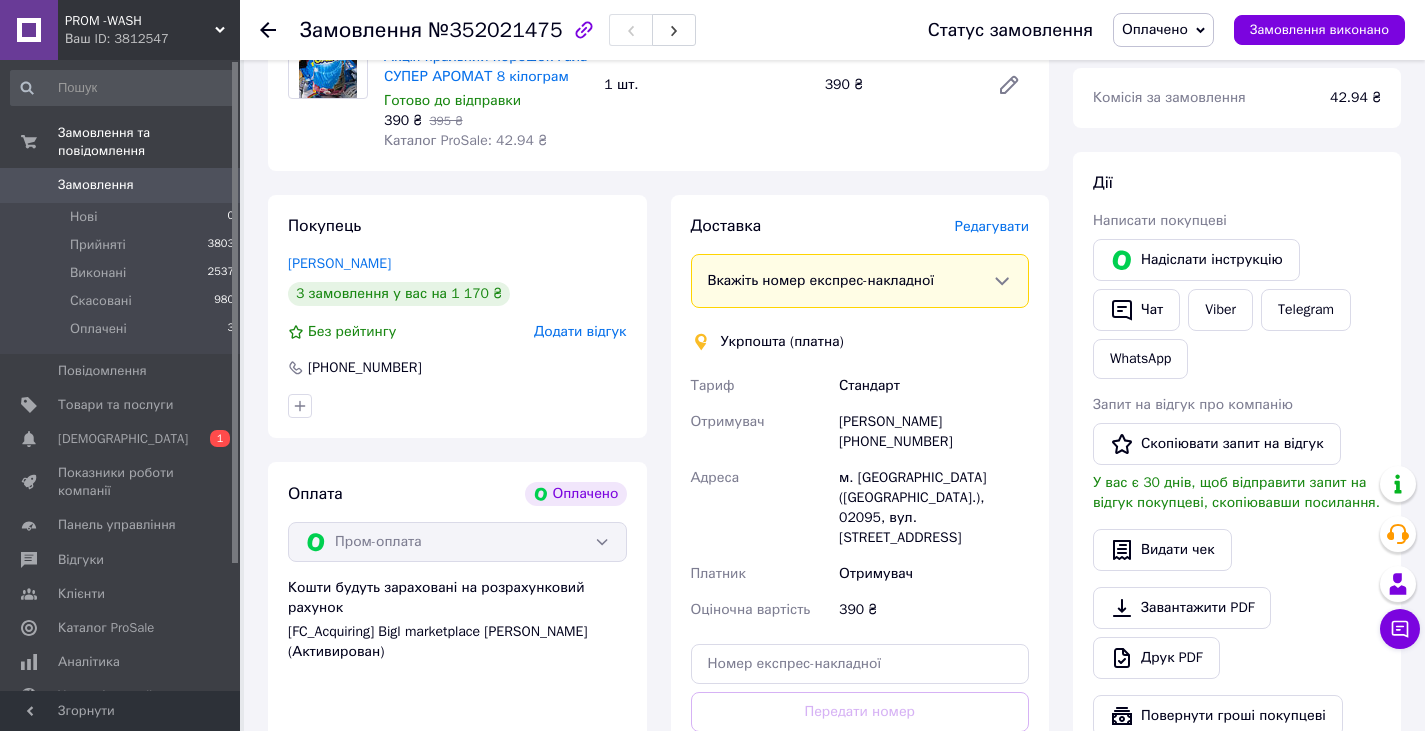 scroll, scrollTop: 0, scrollLeft: 0, axis: both 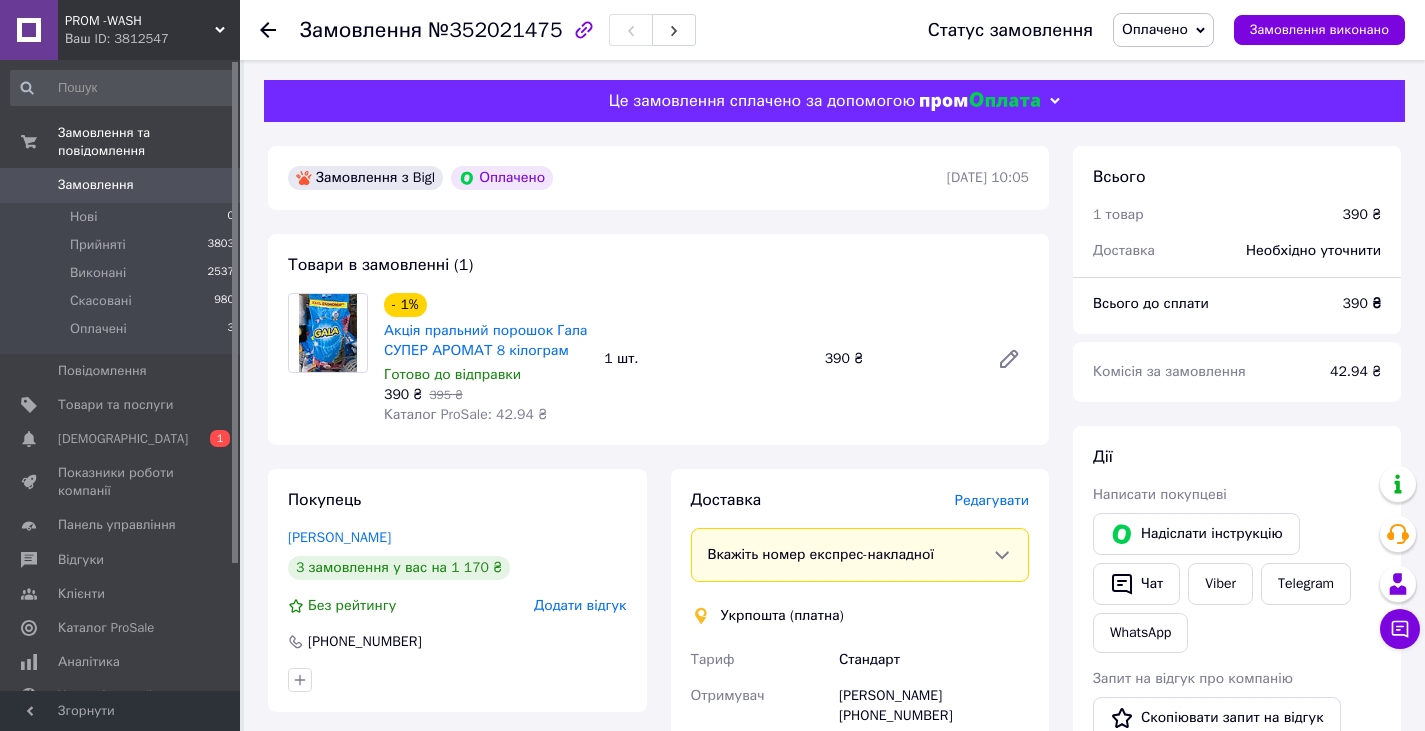 click on "Оплачено" at bounding box center (1155, 29) 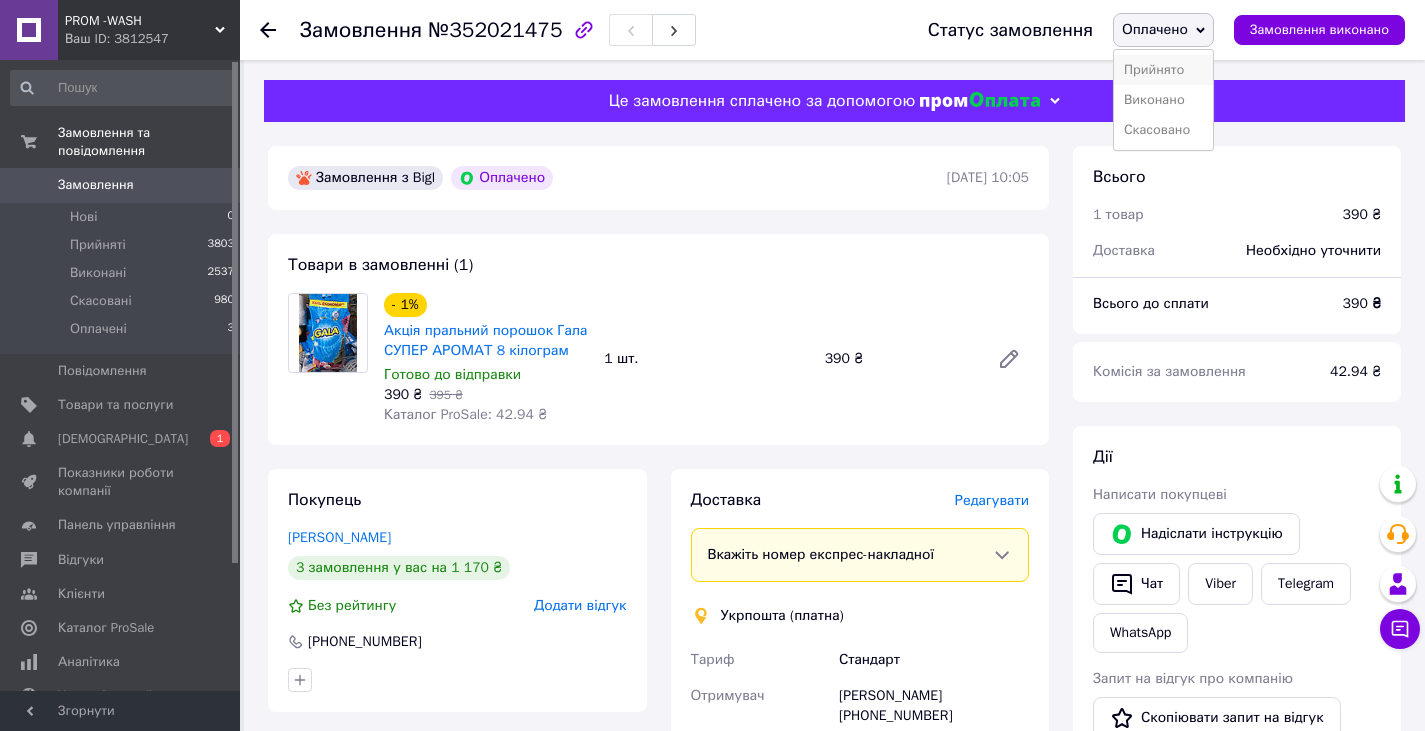 click on "Прийнято" at bounding box center (1163, 70) 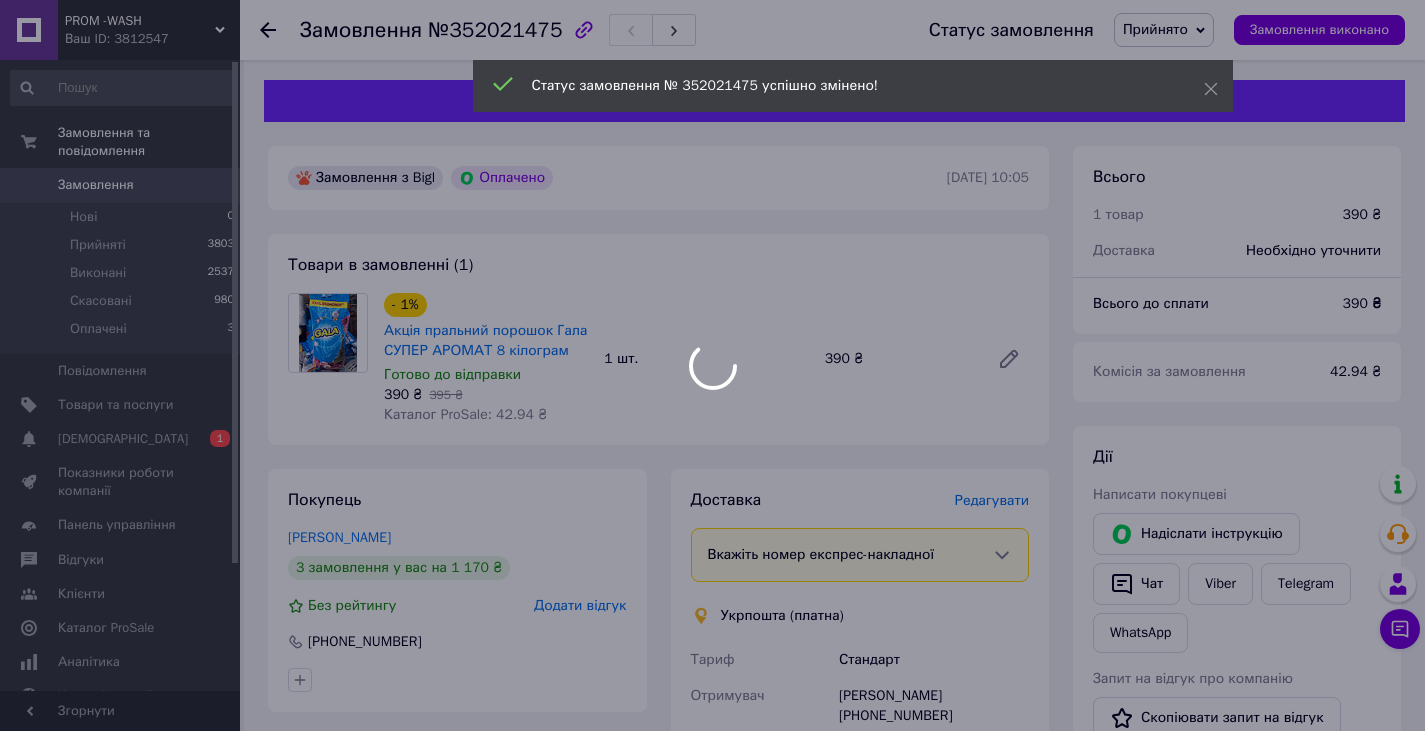 click at bounding box center (712, 365) 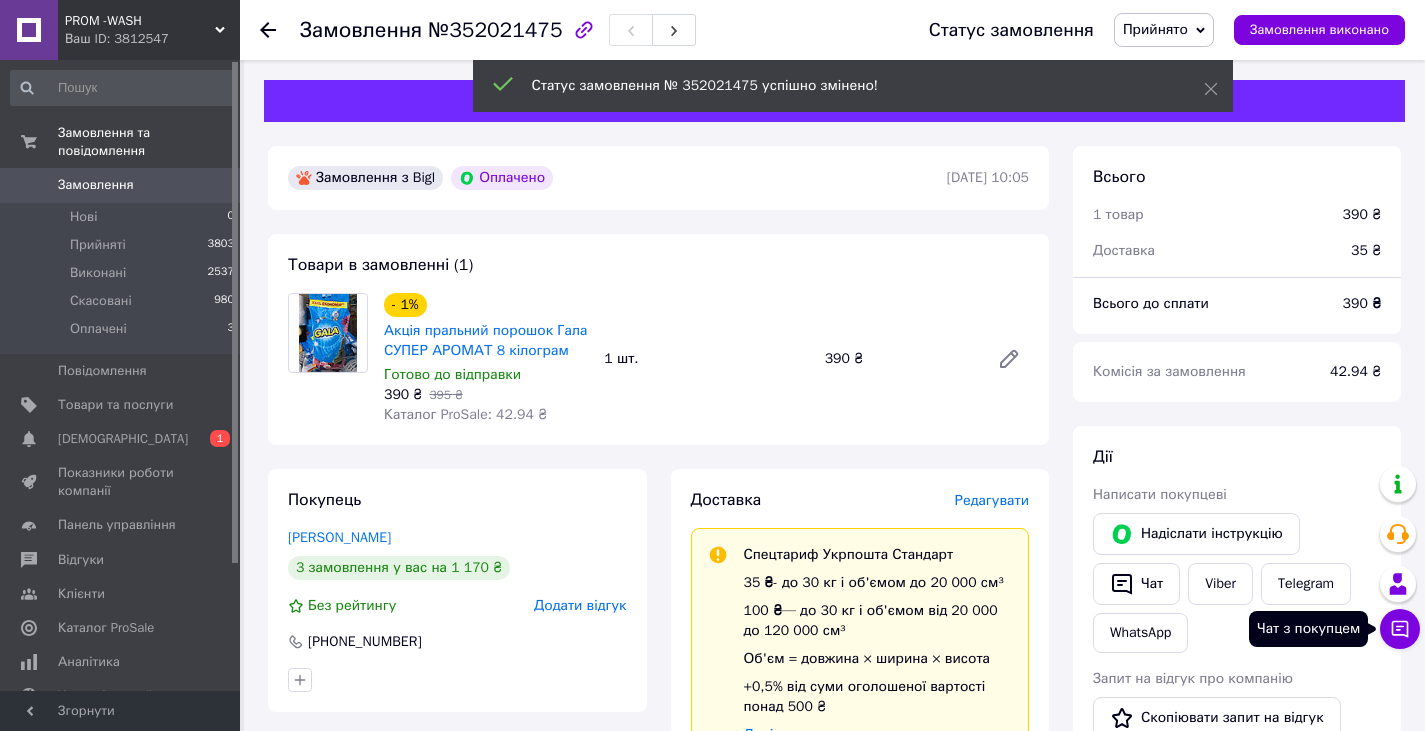 click 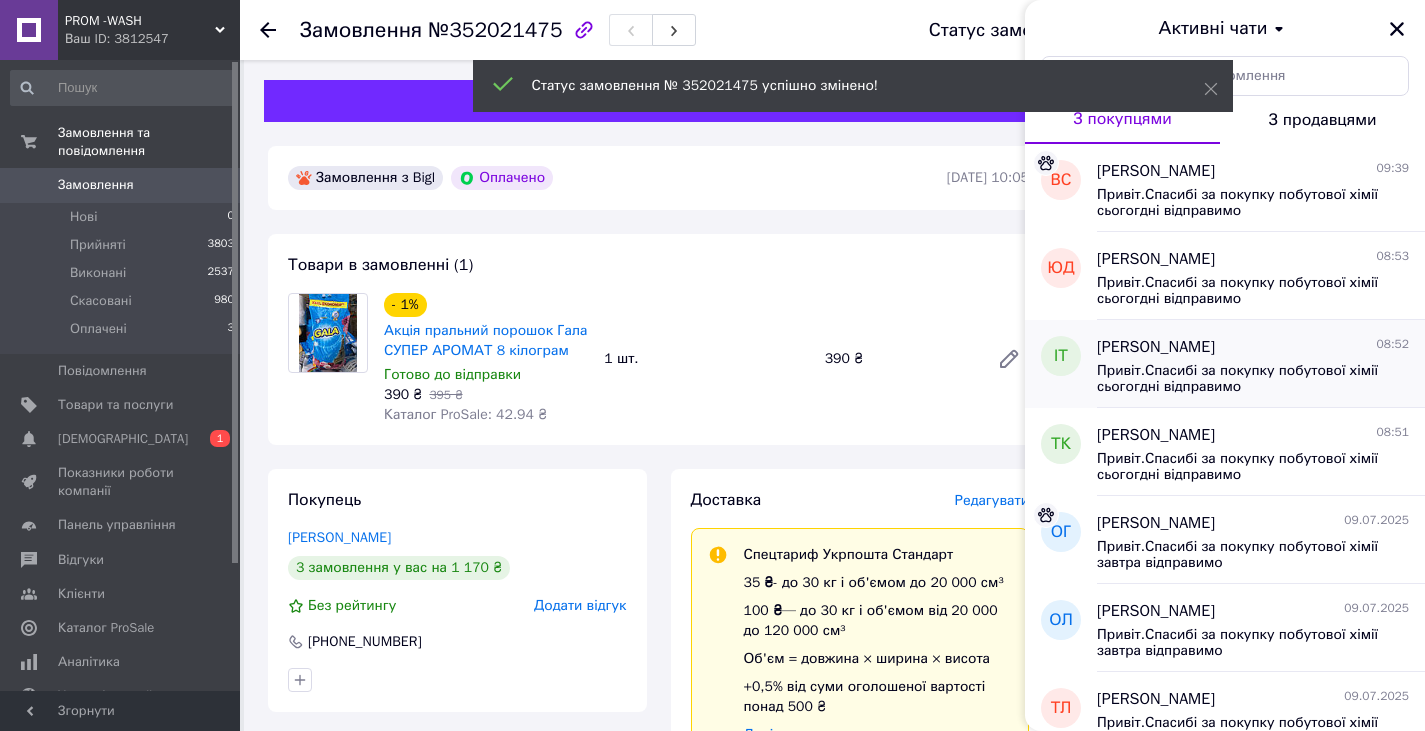 click on "Привіт.Спасибі за покупку побутової хімії сьогогдні відправимо" at bounding box center (1239, 379) 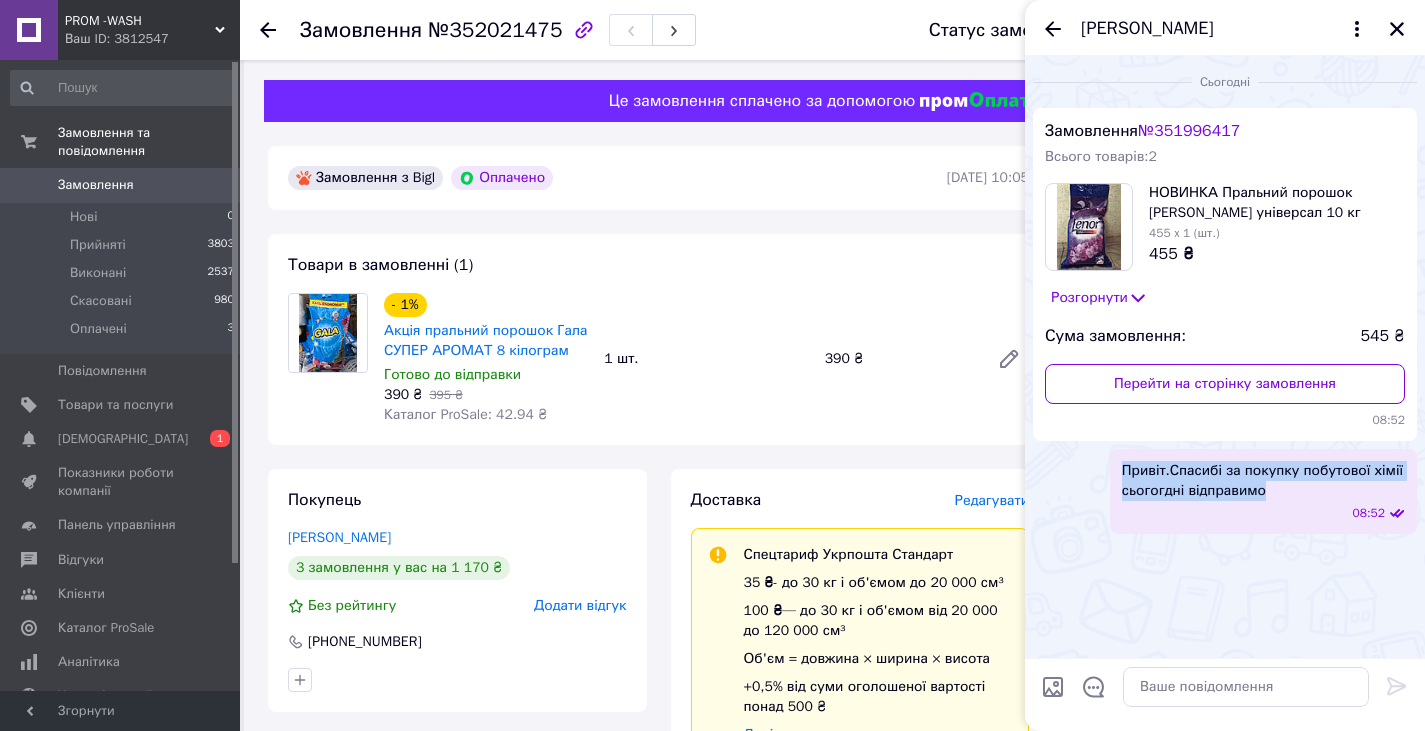 drag, startPoint x: 1116, startPoint y: 460, endPoint x: 1273, endPoint y: 491, distance: 160.03125 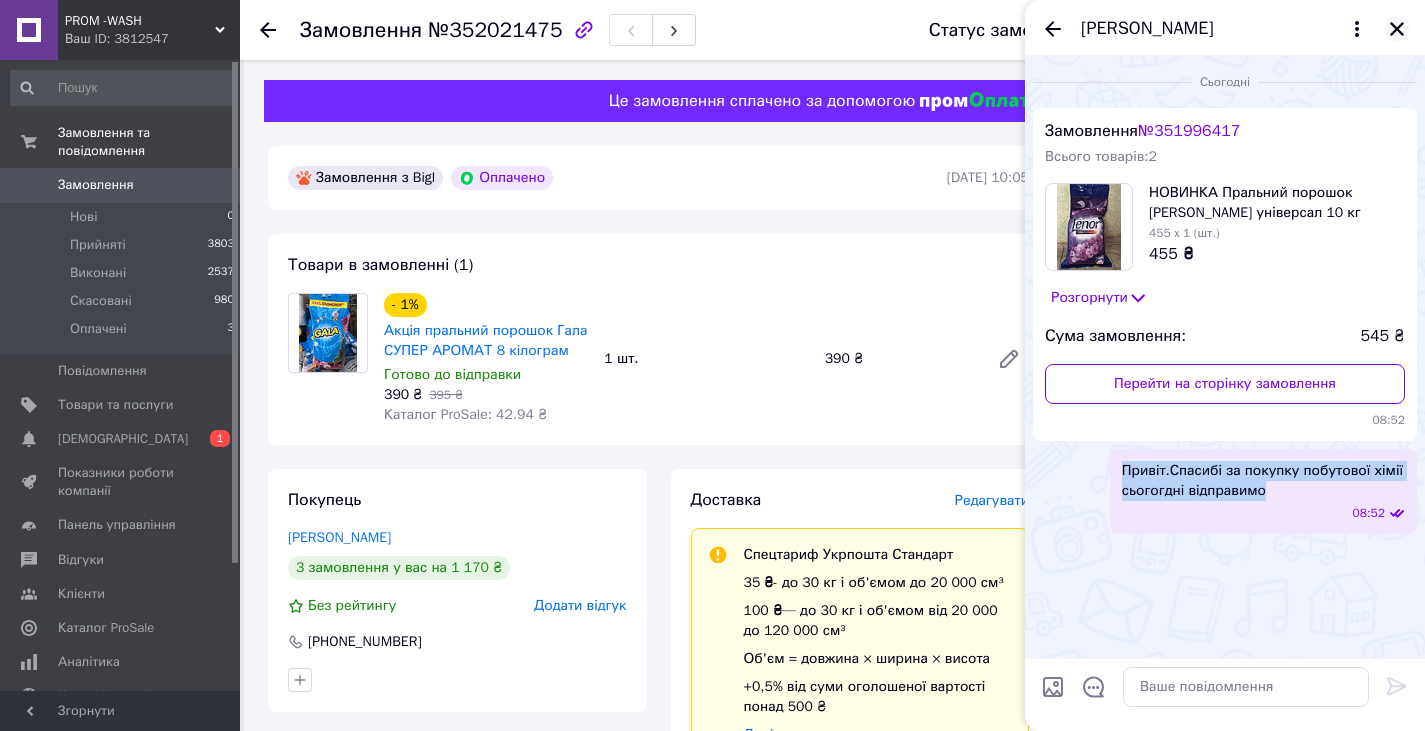 click 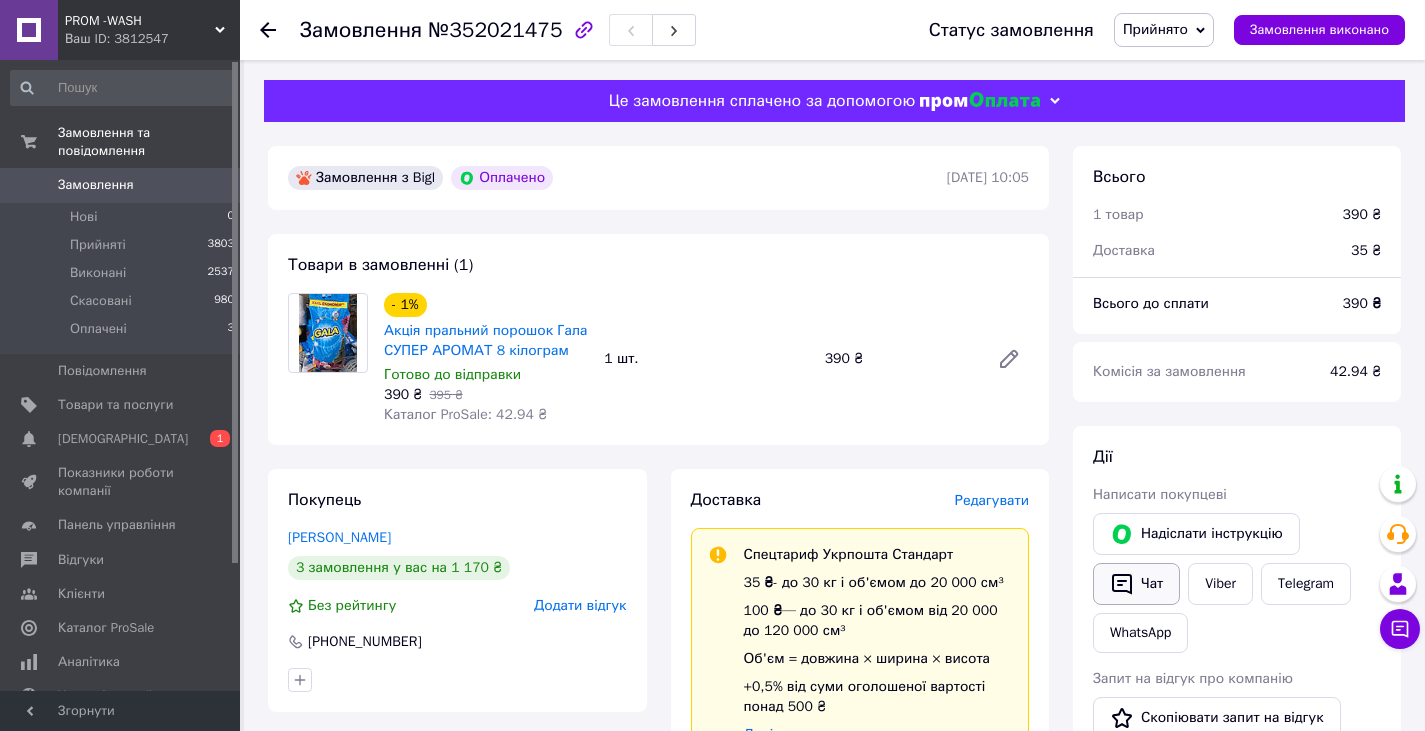 click on "Чат" at bounding box center (1136, 584) 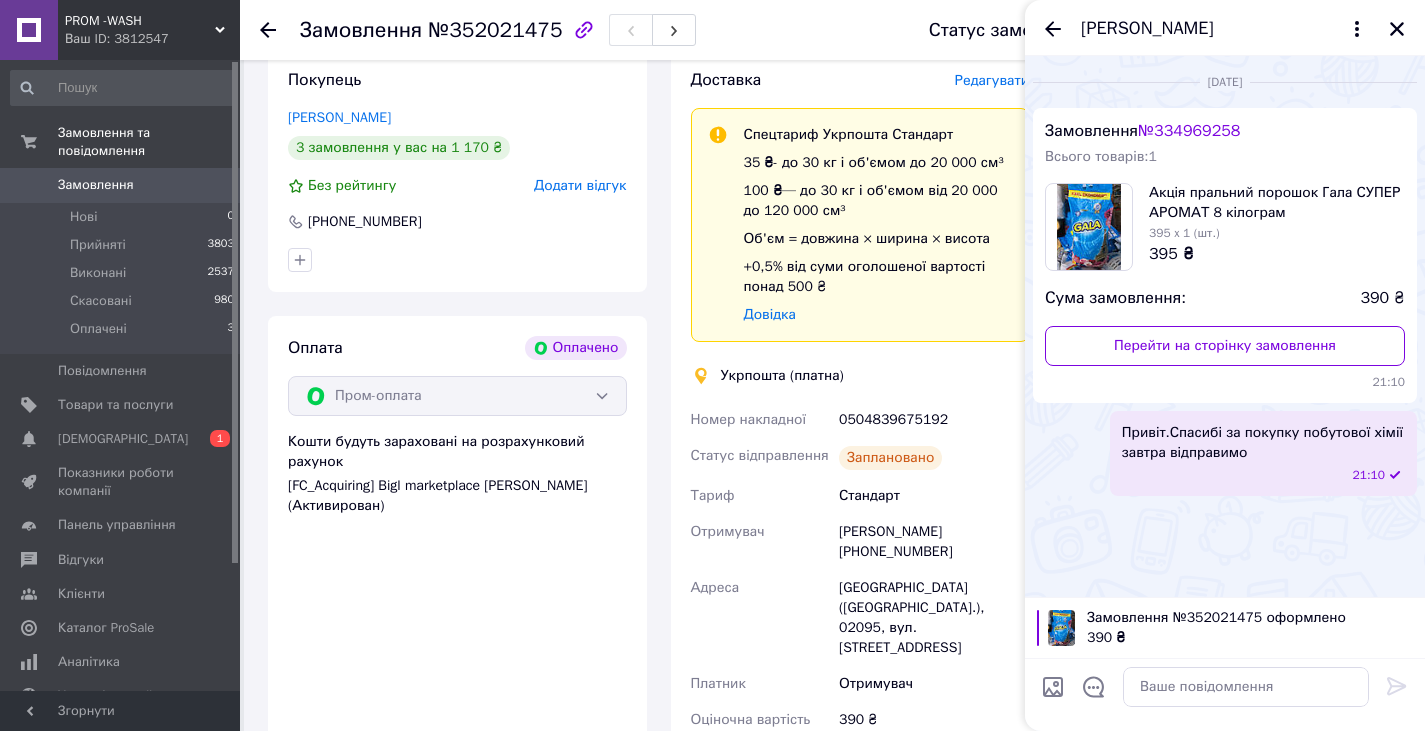 scroll, scrollTop: 500, scrollLeft: 0, axis: vertical 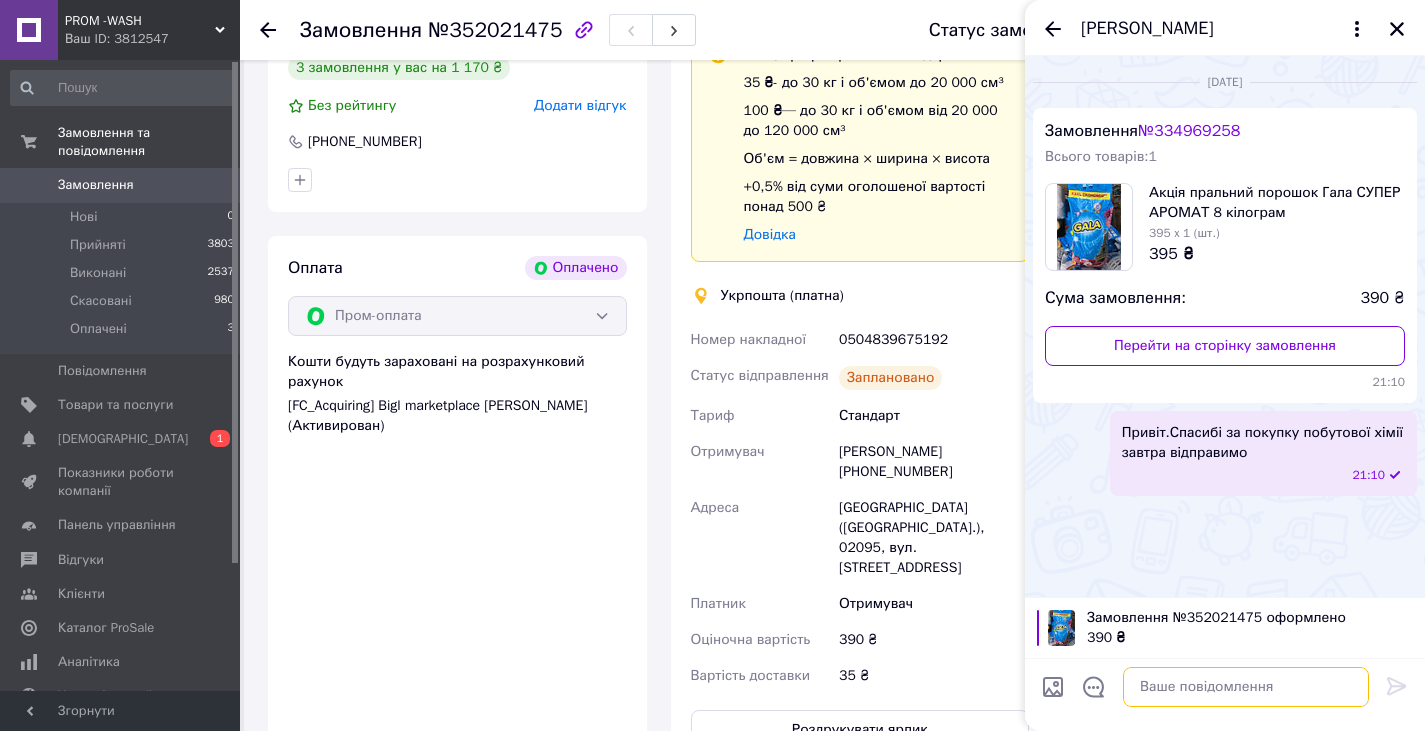 paste on "Привіт.Спасибі за покупку побутової хімії сьогогдні відправимо" 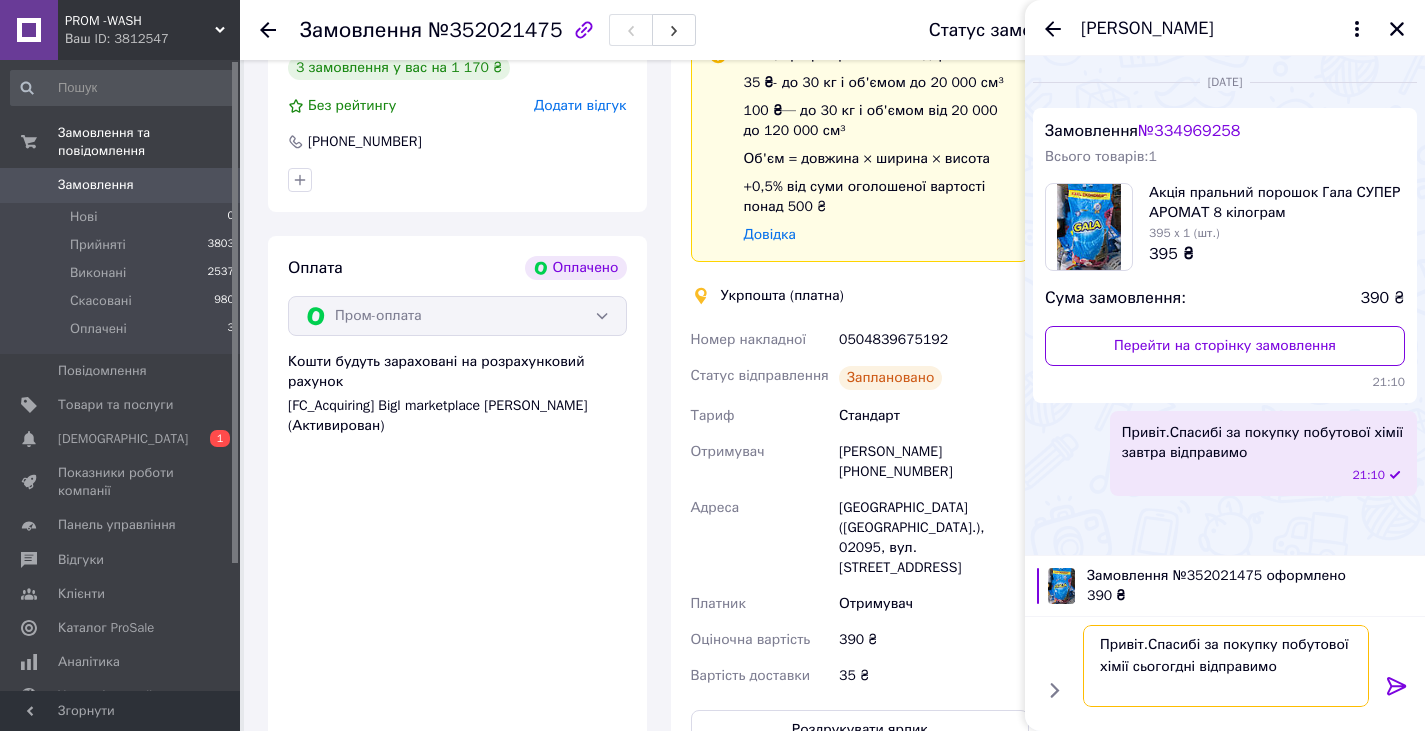 type on "Привіт.Спасибі за покупку побутової хімії сьогогдні відправимо" 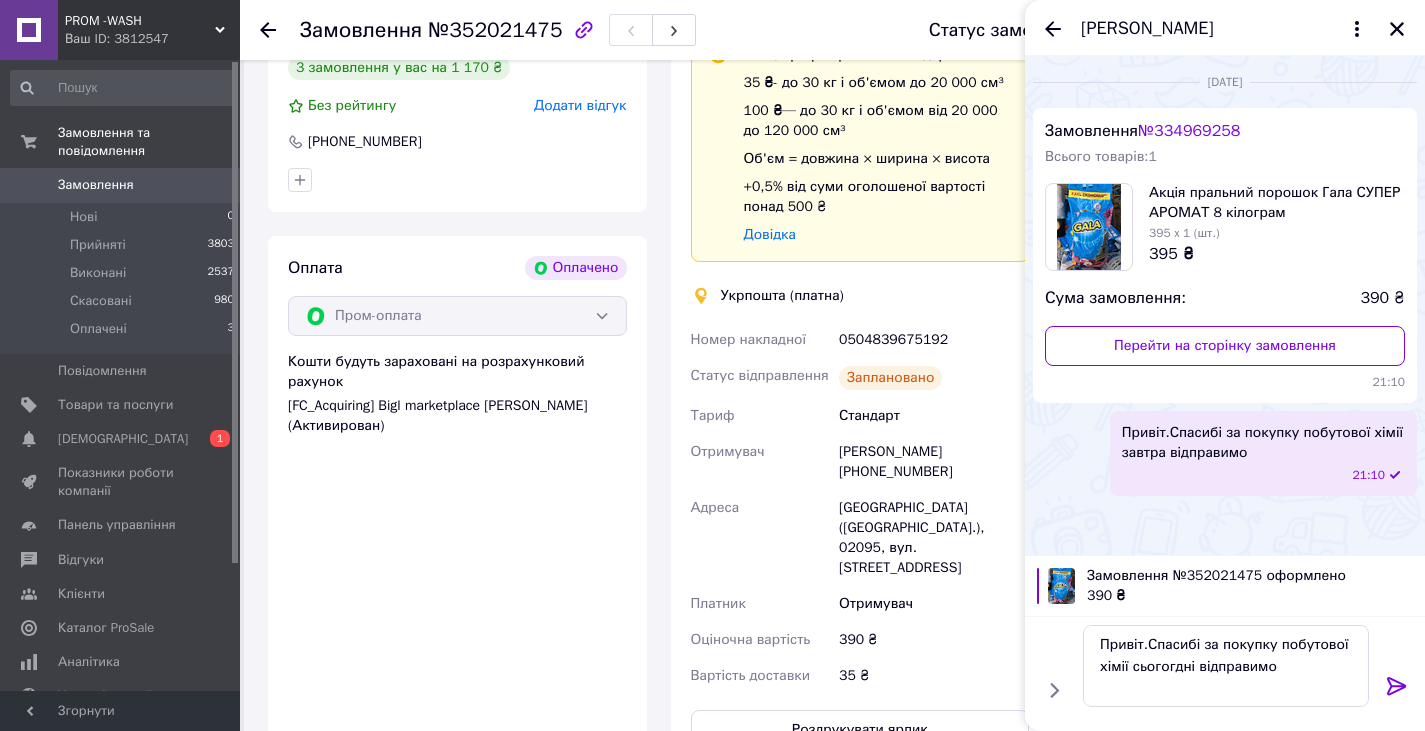 click 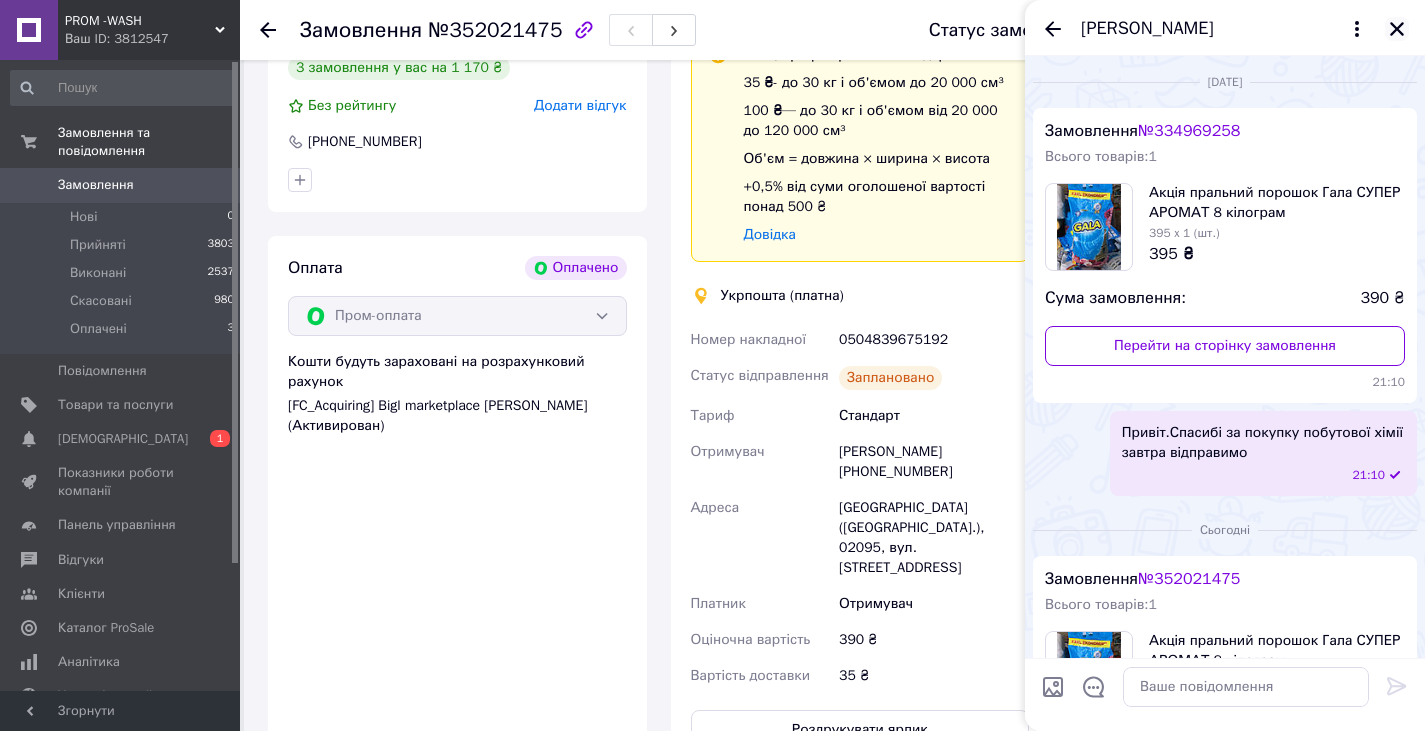 click 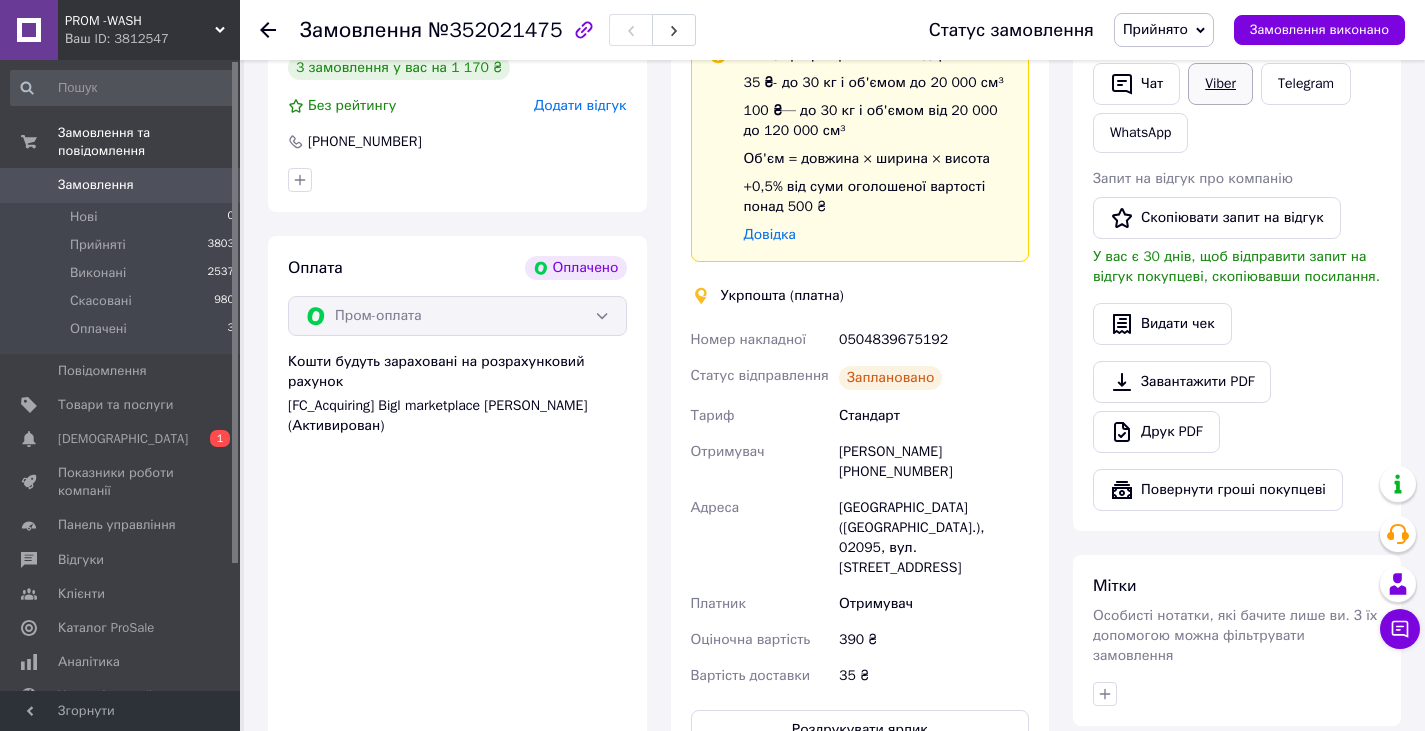 click on "Viber" at bounding box center (1220, 84) 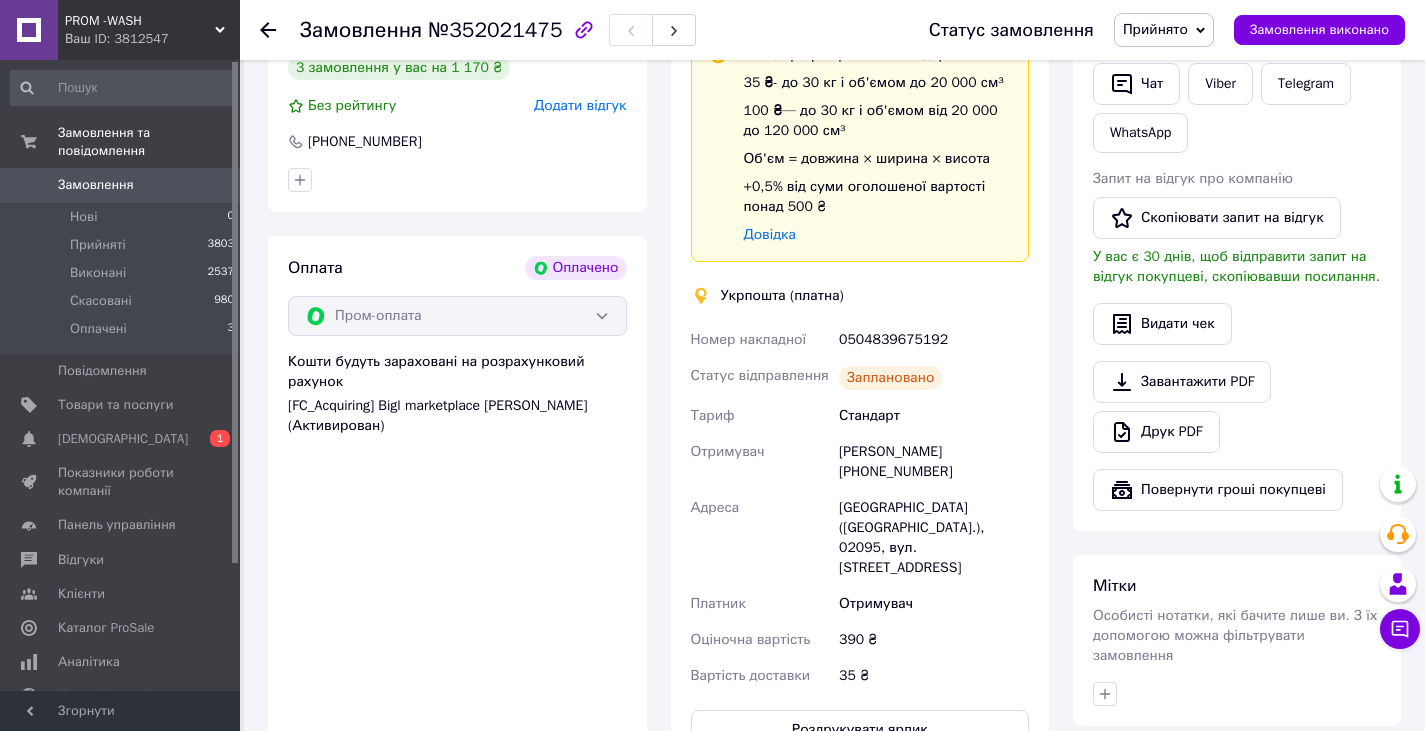 click on "Всього 1 товар 390 ₴ Доставка 35 ₴ Всього до сплати 390 ₴ Комісія за замовлення 42.94 ₴ Дії Написати покупцеві   Надіслати інструкцію   Чат Viber Telegram WhatsApp Запит на відгук про компанію   Скопіювати запит на відгук У вас є 30 днів, щоб відправити запит на відгук покупцеві, скопіювавши посилання.   Видати чек   Завантажити PDF   Друк PDF   Повернути гроші покупцеві [PERSON_NAME] Особисті нотатки, які бачите лише ви. З їх допомогою можна фільтрувати замовлення Примітки Залишилося 300 символів Очистити Зберегти" at bounding box center [1237, 330] 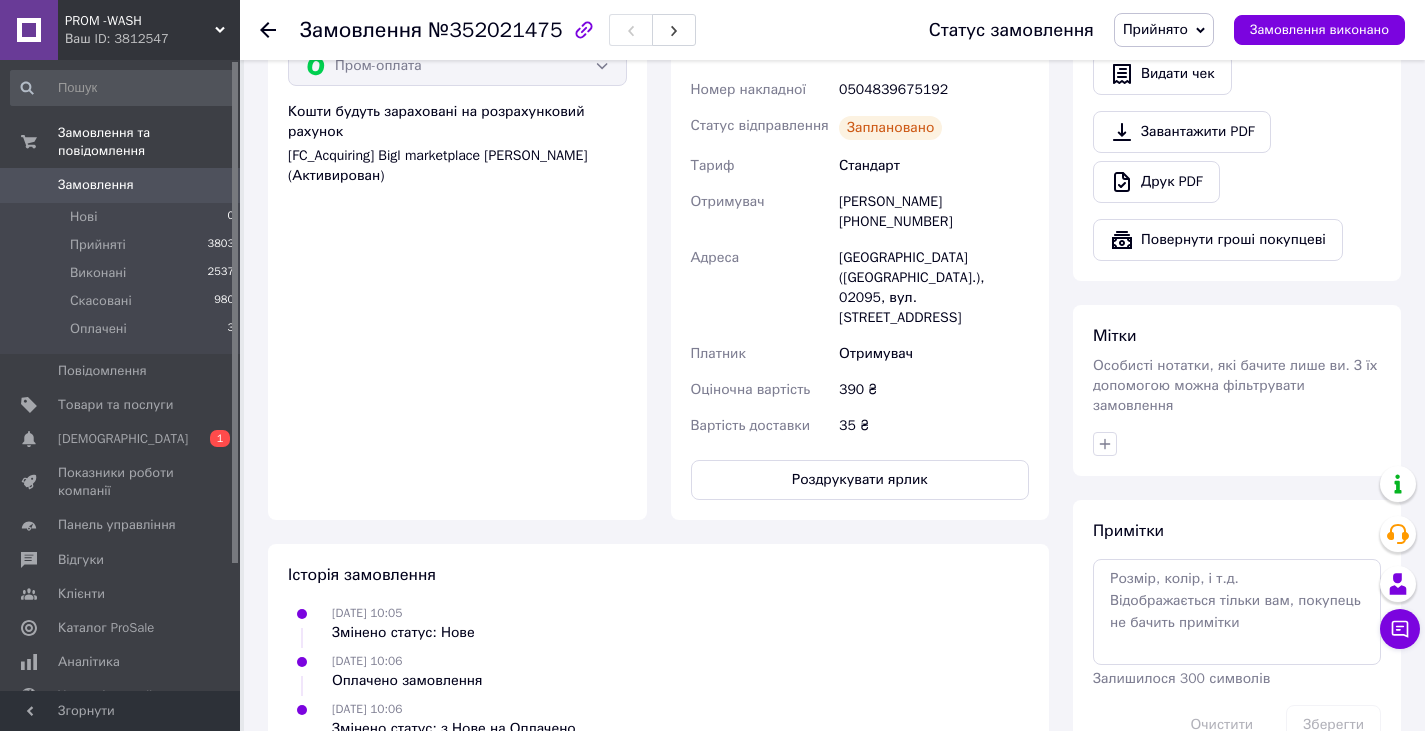 scroll, scrollTop: 788, scrollLeft: 0, axis: vertical 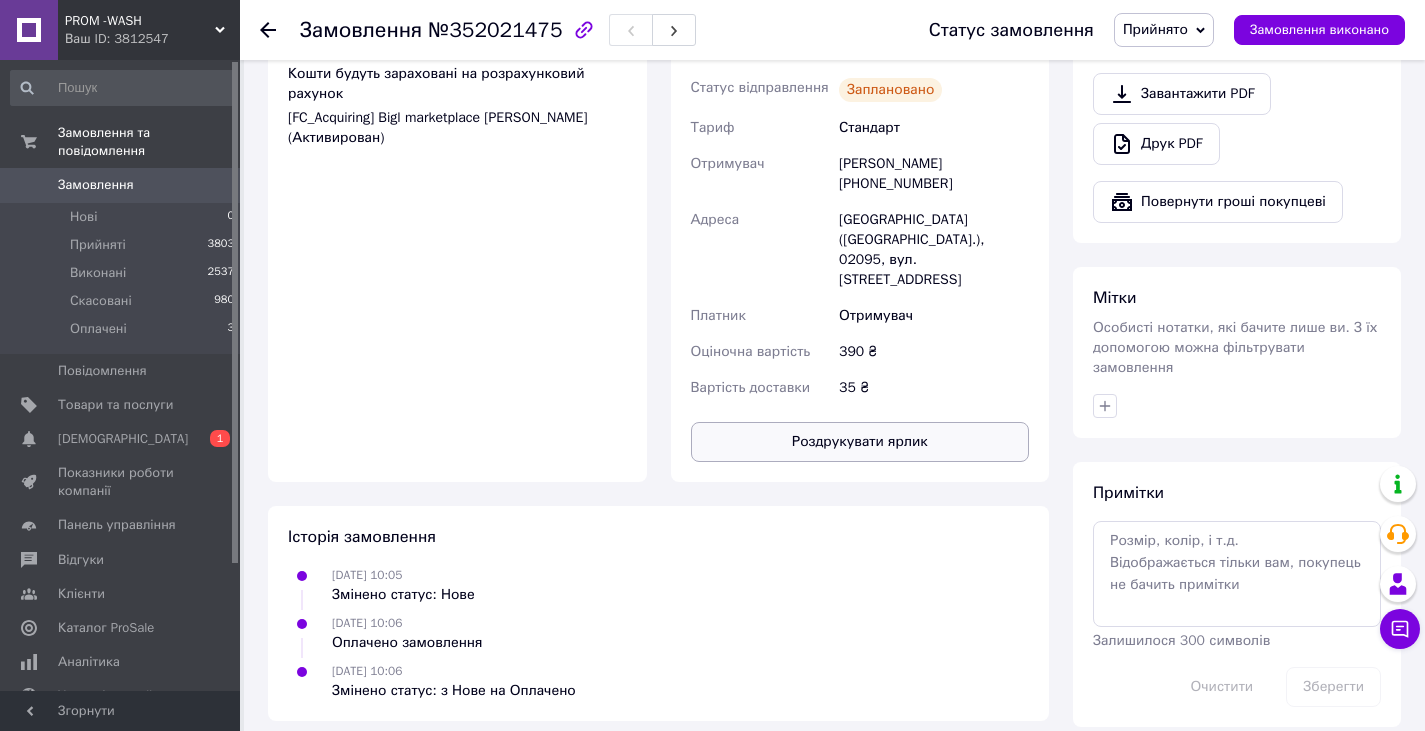 click on "Роздрукувати ярлик" at bounding box center (860, 442) 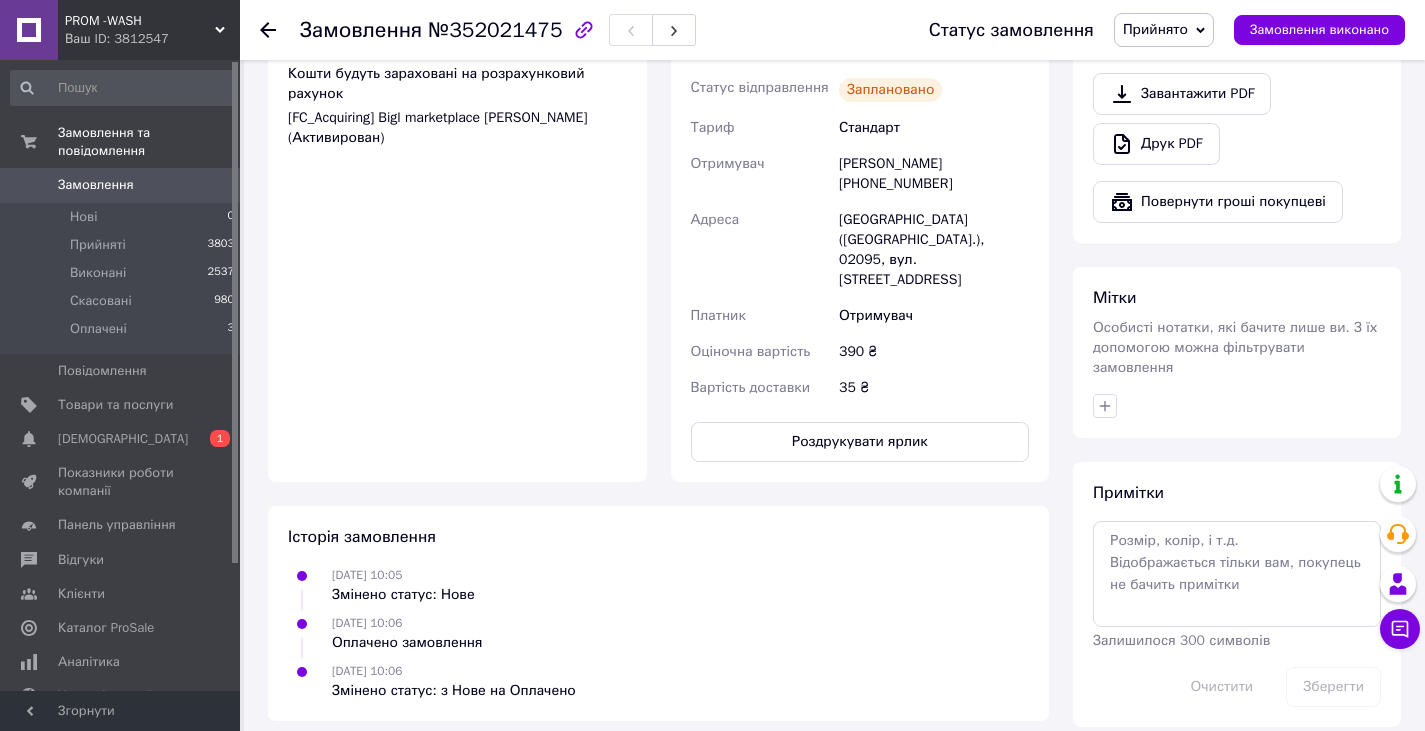 click 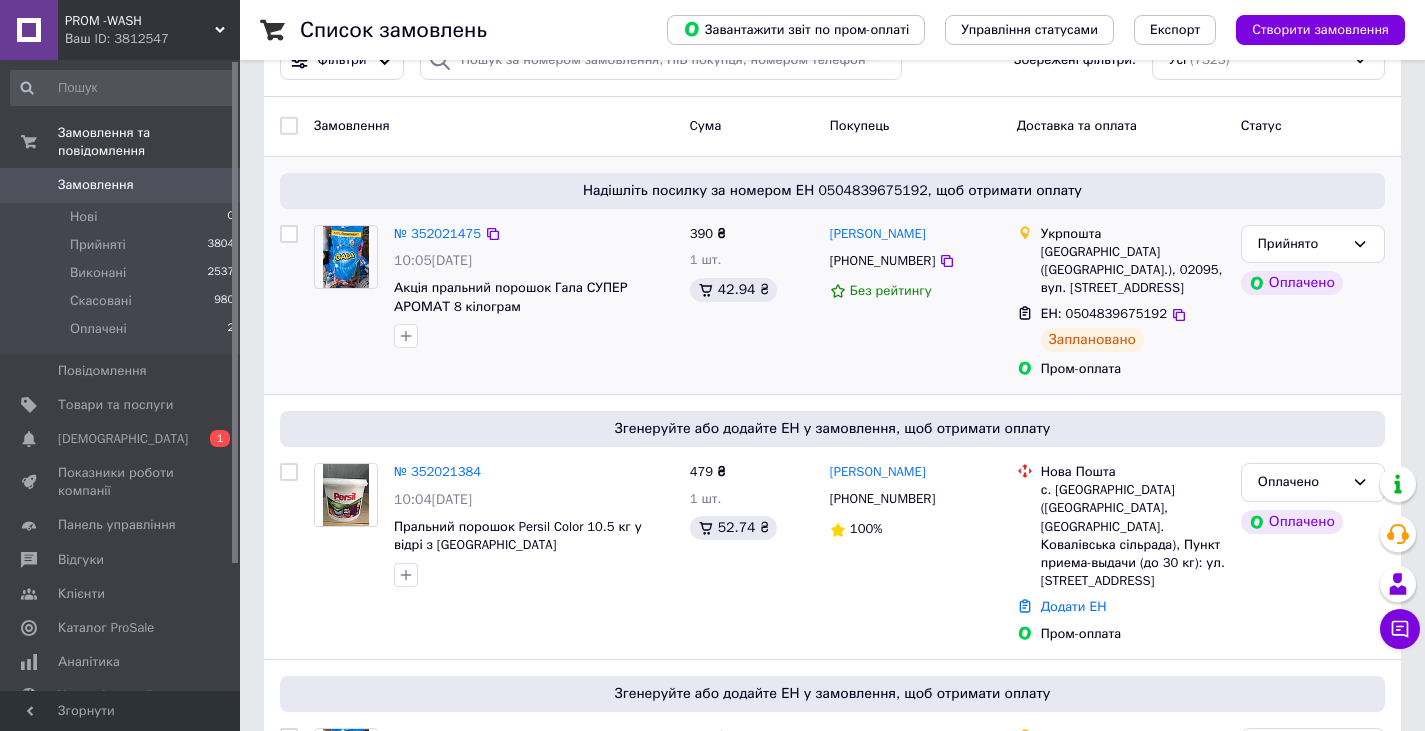 scroll, scrollTop: 100, scrollLeft: 0, axis: vertical 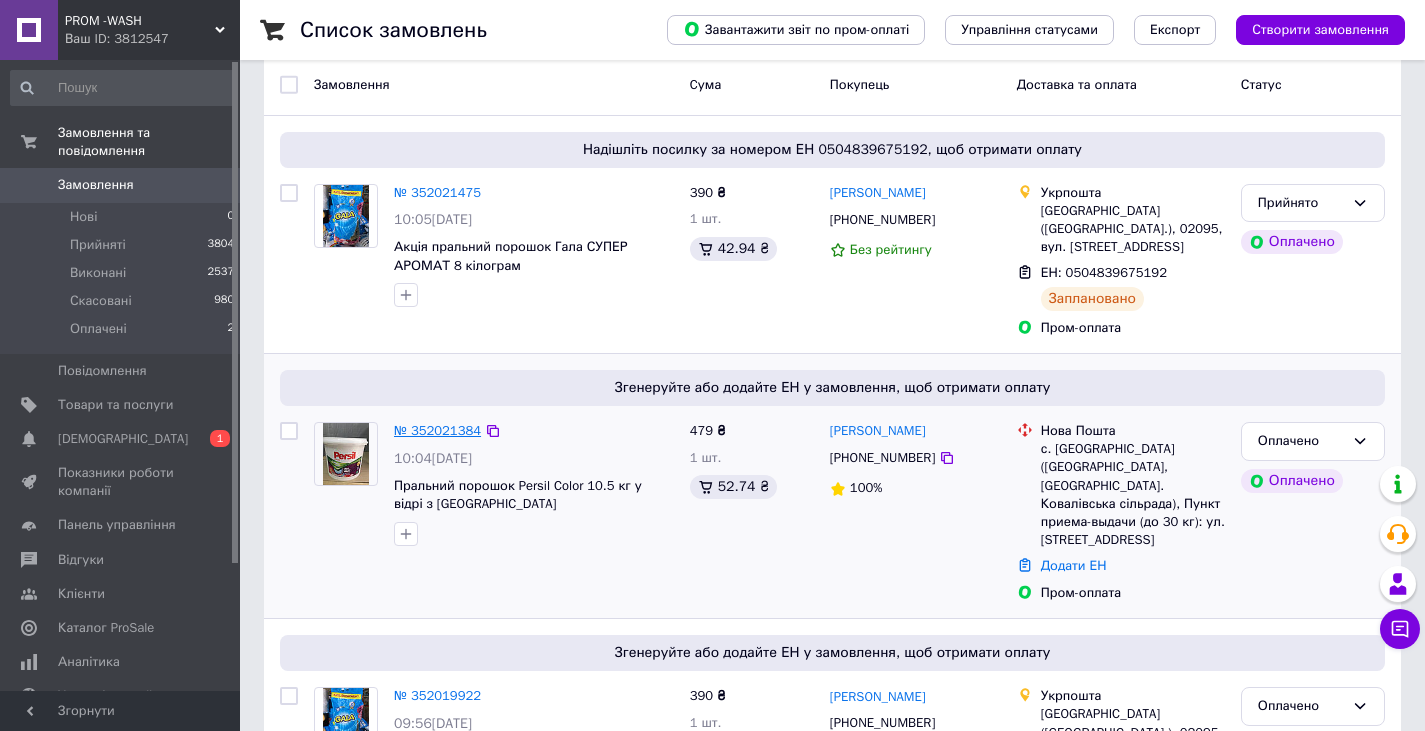 click on "№ 352021384" at bounding box center [437, 430] 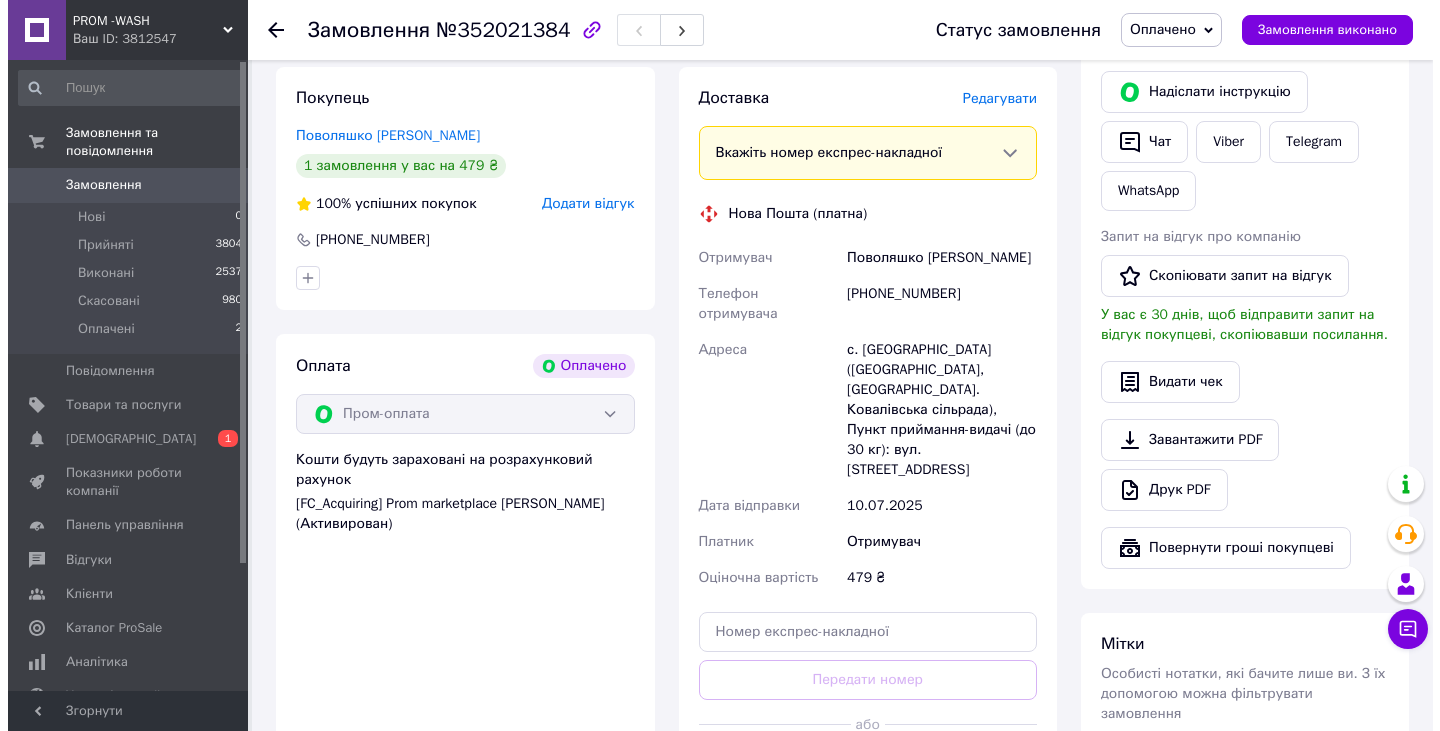 scroll, scrollTop: 200, scrollLeft: 0, axis: vertical 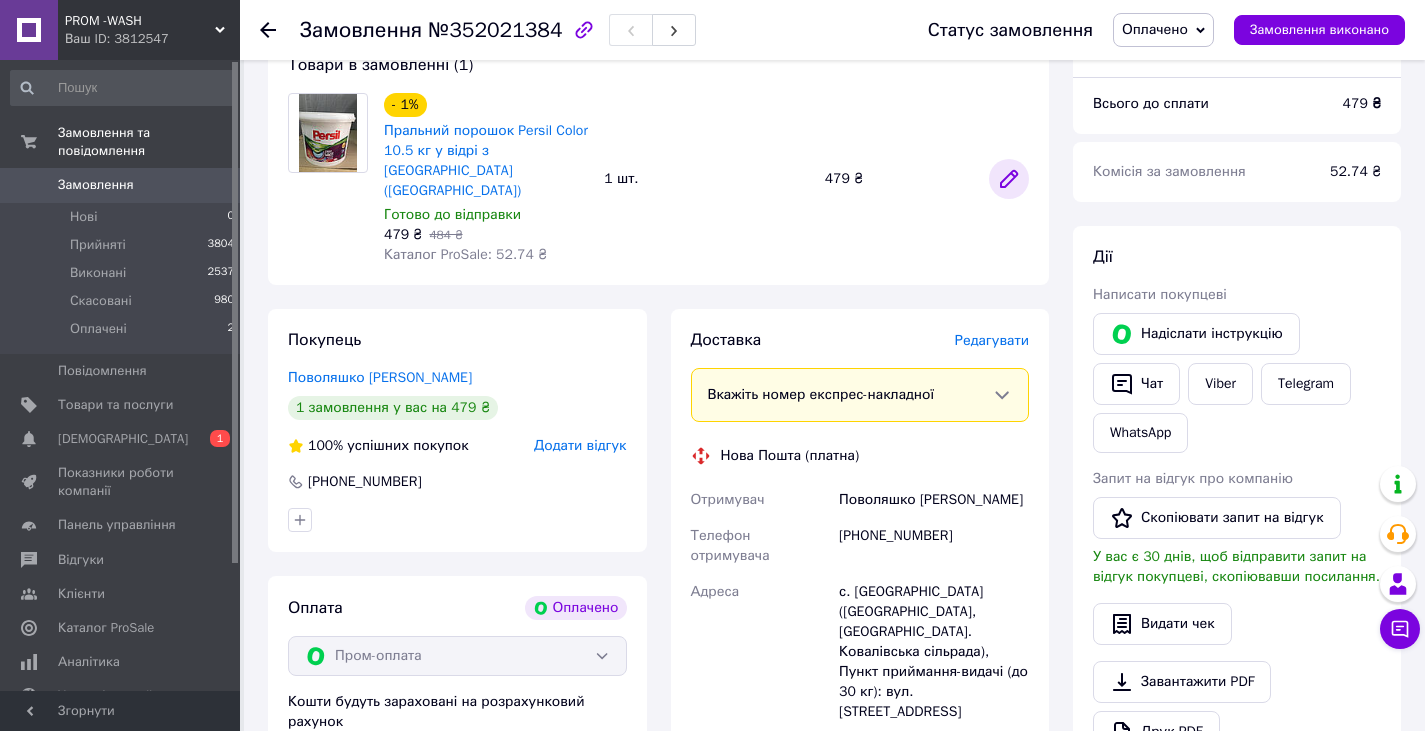 click 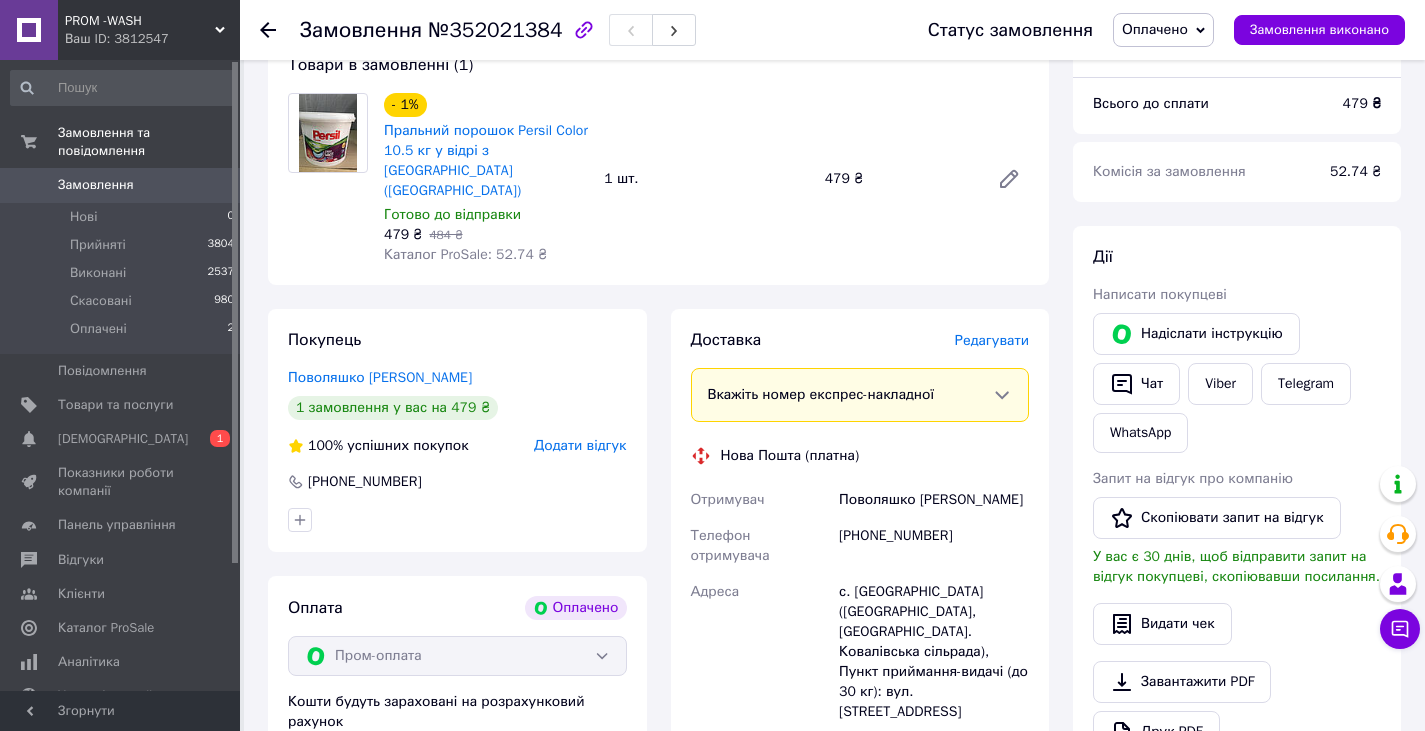 click on "Редагувати" at bounding box center (992, 340) 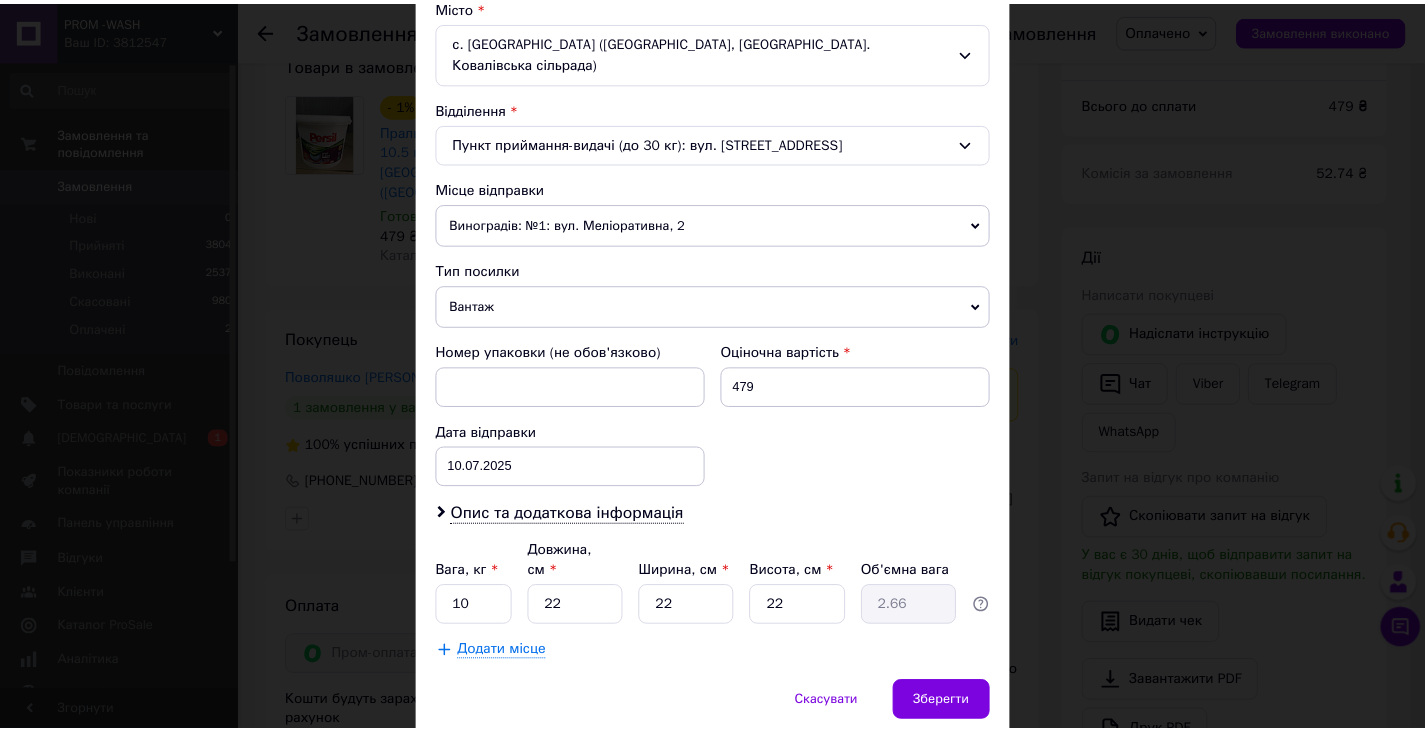 scroll, scrollTop: 597, scrollLeft: 0, axis: vertical 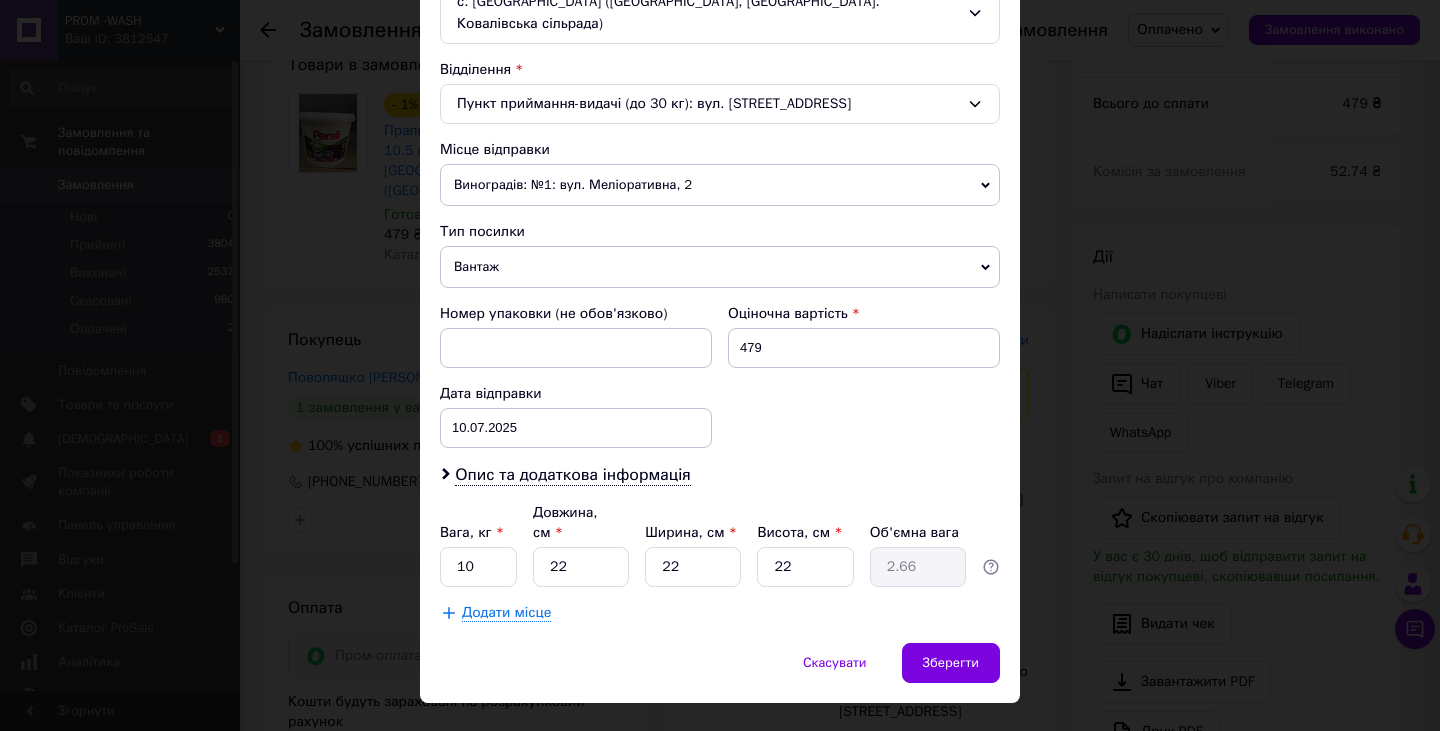 click on "× Редагування доставки Спосіб доставки Нова Пошта (платна) Платник Отримувач Відправник Прізвище отримувача [PERSON_NAME] Ім'я отримувача [PERSON_NAME] батькові отримувача Телефон отримувача [PHONE_NUMBER] Тип доставки У відділенні Кур'єром В поштоматі Місто с. [GEOGRAPHIC_DATA] ([GEOGRAPHIC_DATA], [GEOGRAPHIC_DATA]. Ковалівська сільрада) Відділення Пункт приймання-видачі (до 30 кг): вул. [STREET_ADDRESS] Місце відправки Виноградів: №1: вул. Меліоративна, 2 Немає збігів. Спробуйте змінити умови пошуку Додати ще місце відправки Тип посилки Вантаж Документи Номер упаковки (не обов'язково) 479" at bounding box center (720, 365) 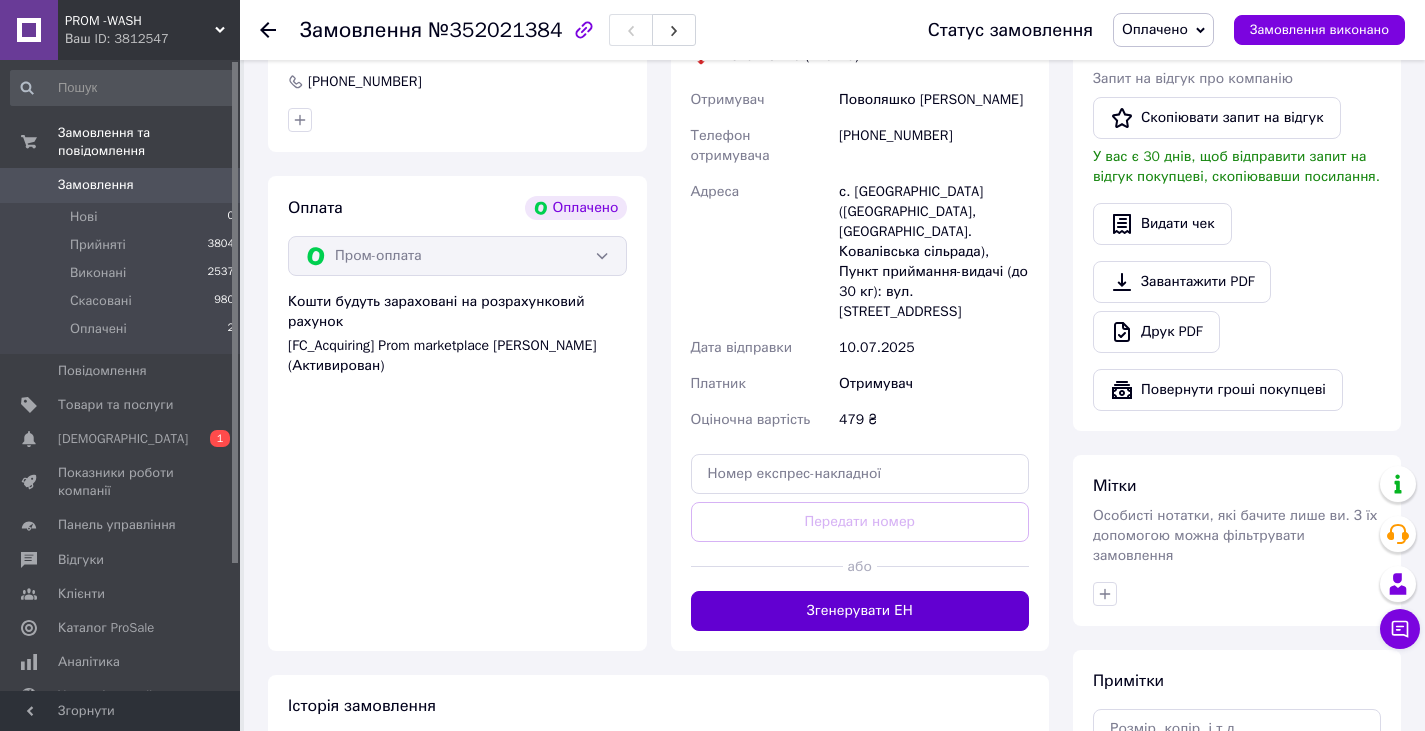 click on "Згенерувати ЕН" at bounding box center (860, 611) 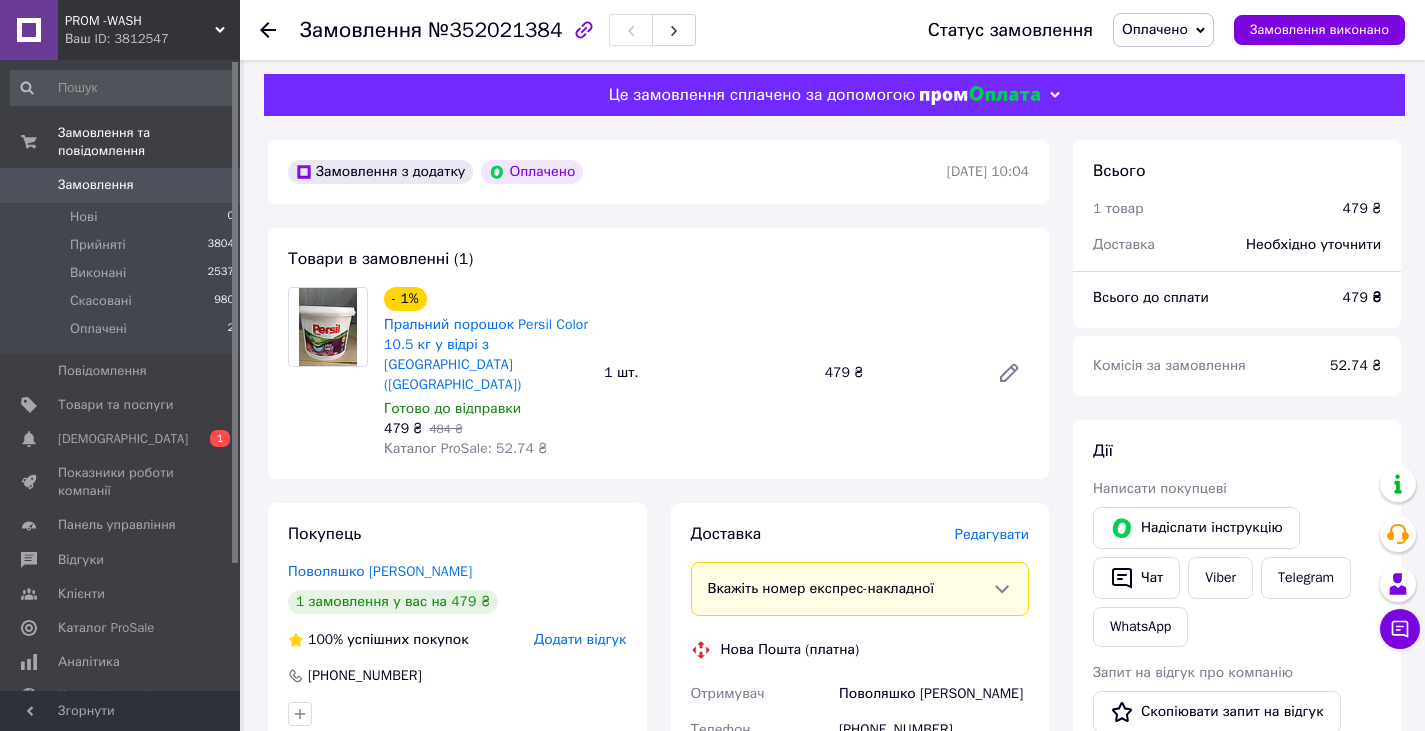 scroll, scrollTop: 0, scrollLeft: 0, axis: both 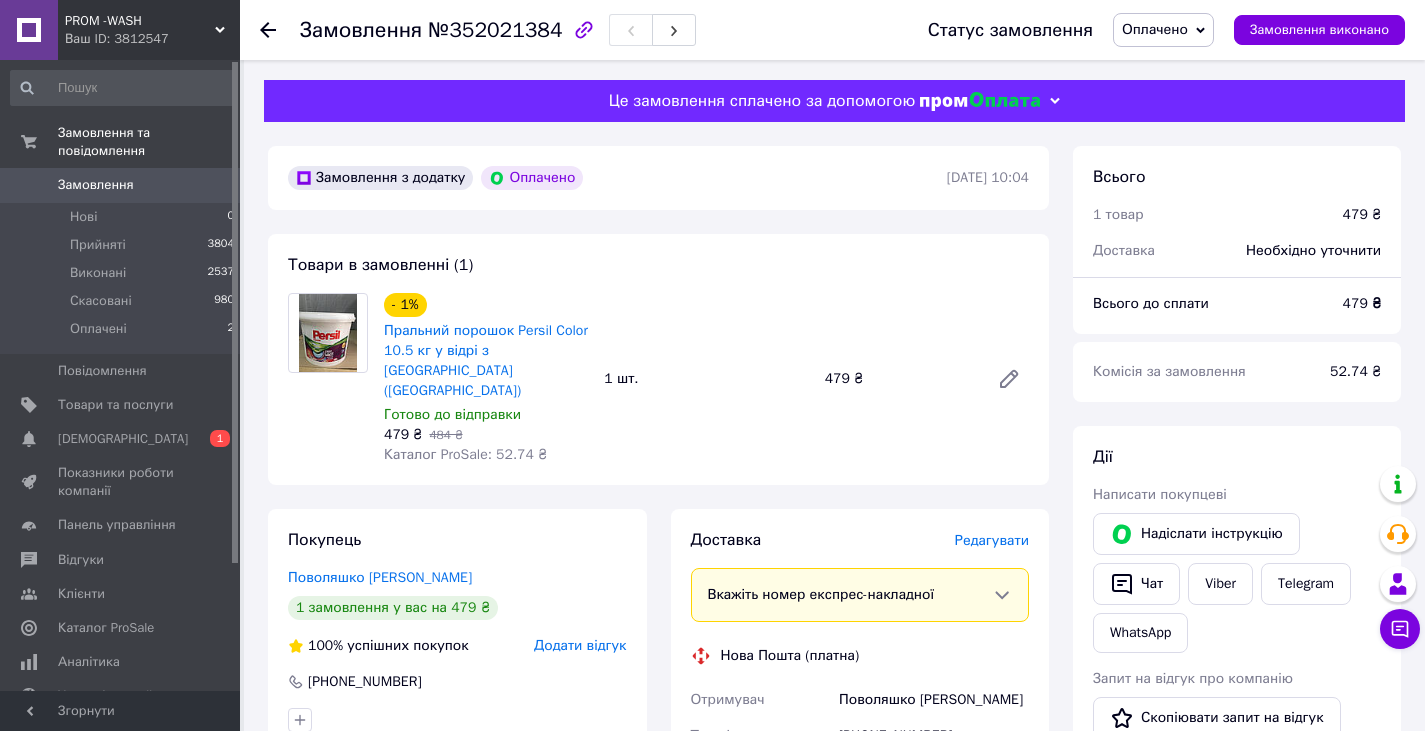 click on "Оплачено" at bounding box center (1155, 29) 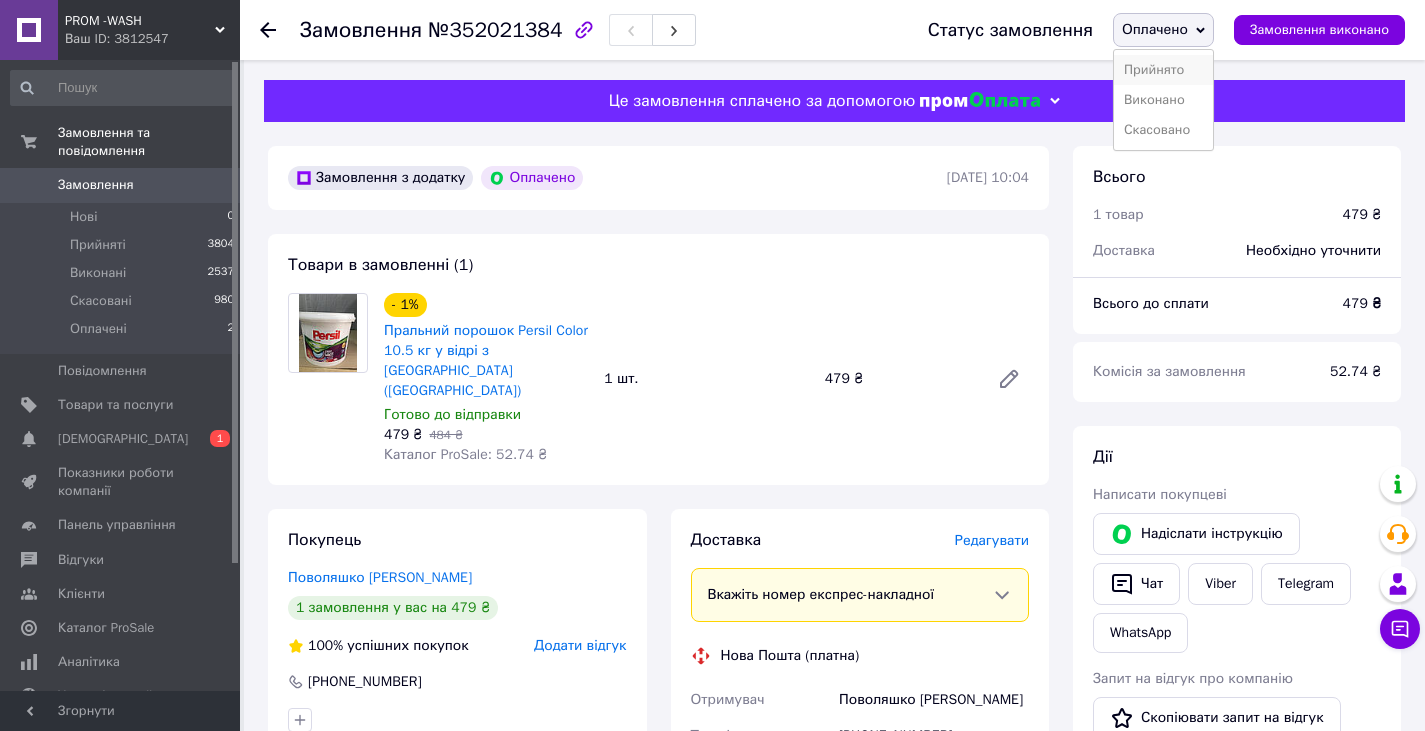 click on "Прийнято" at bounding box center [1163, 70] 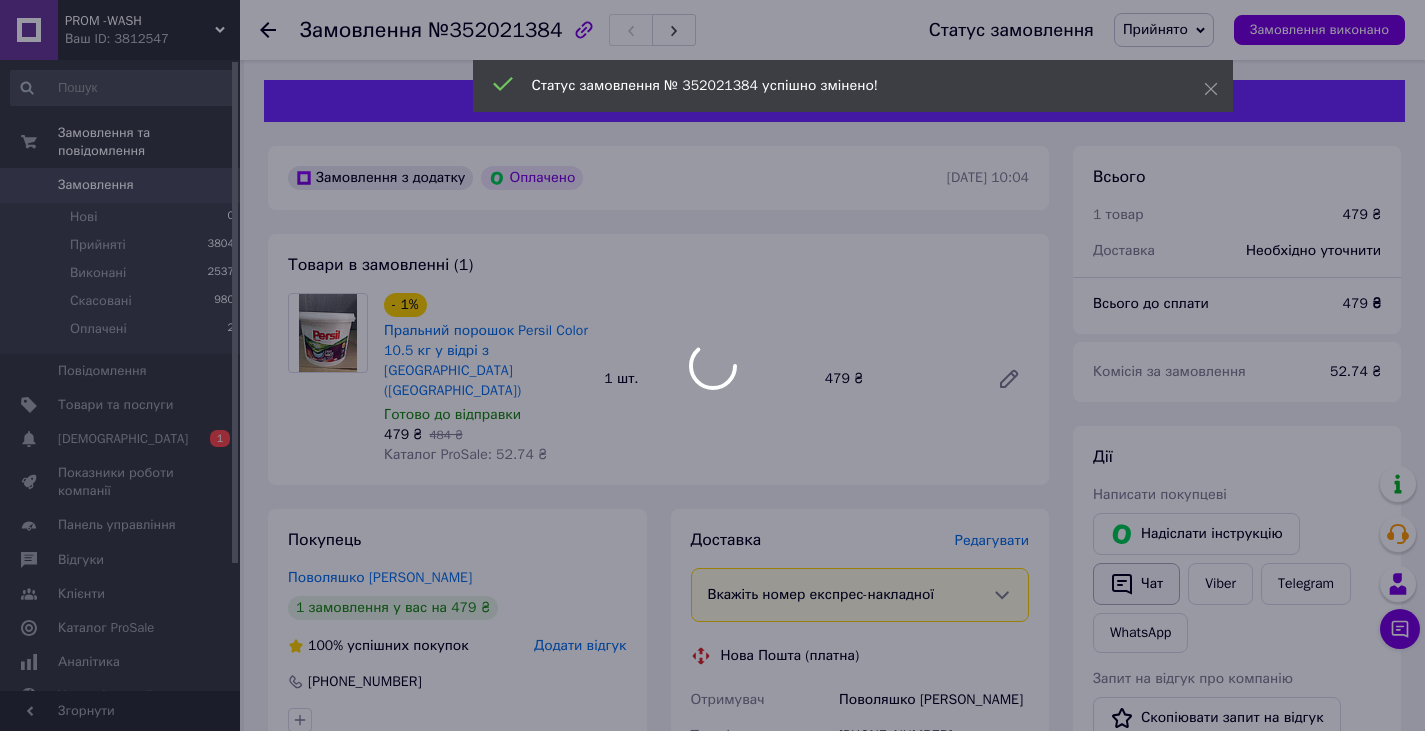 click at bounding box center [712, 365] 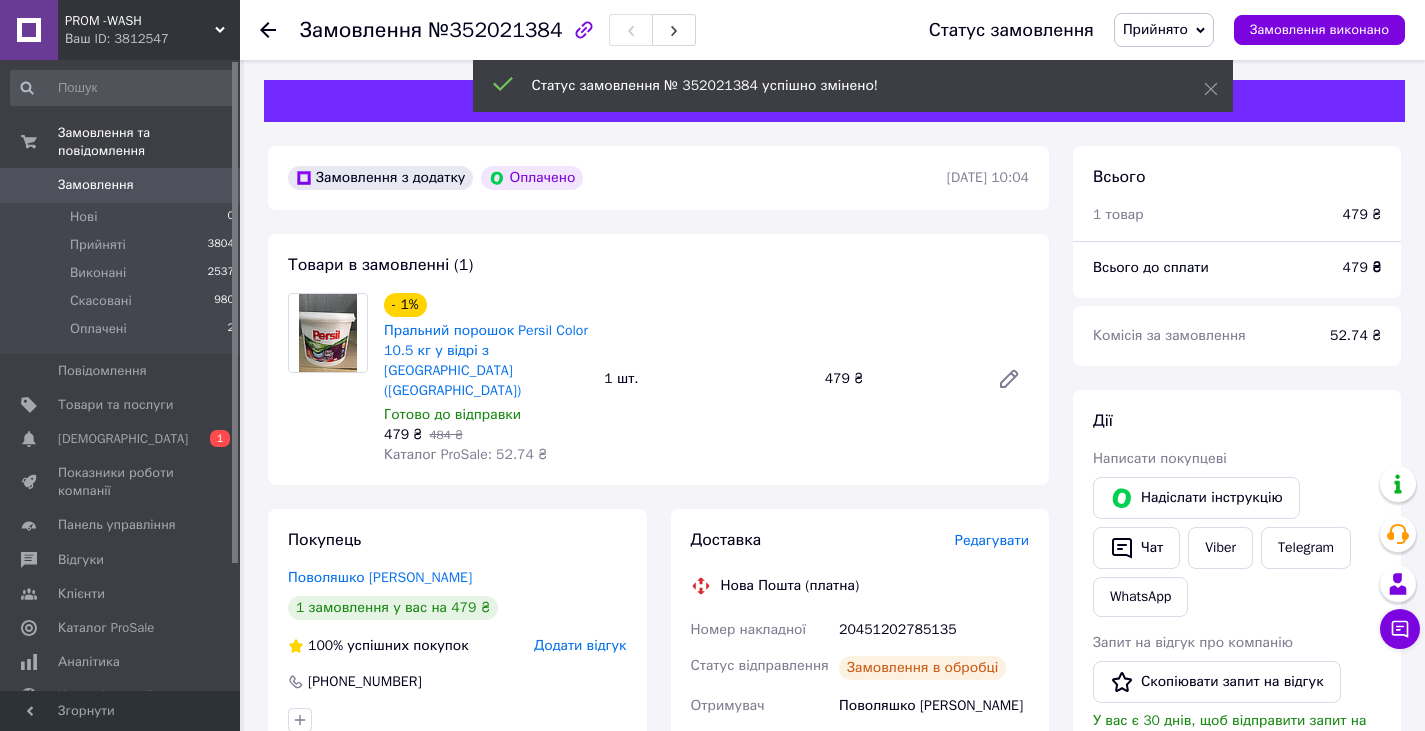 click on "WhatsApp" at bounding box center (1140, 597) 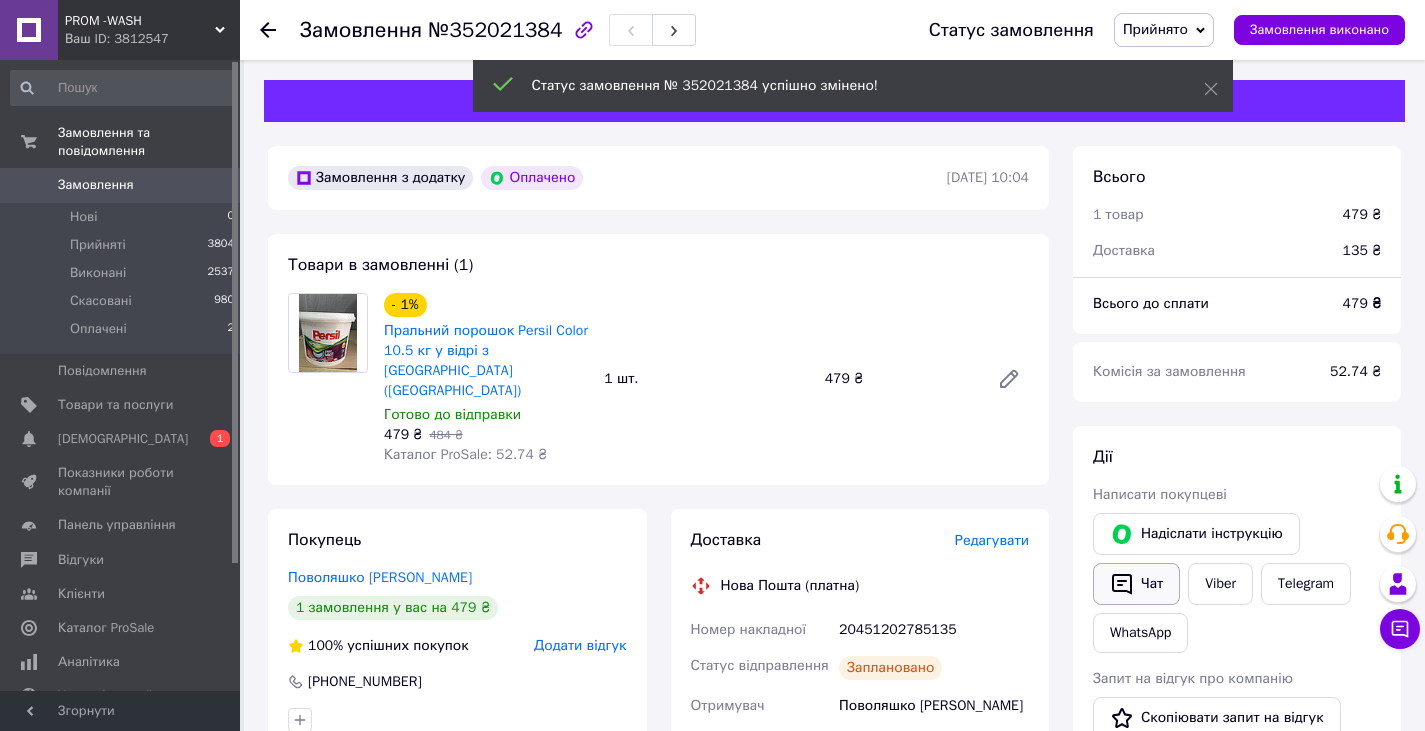click on "Чат" at bounding box center [1136, 584] 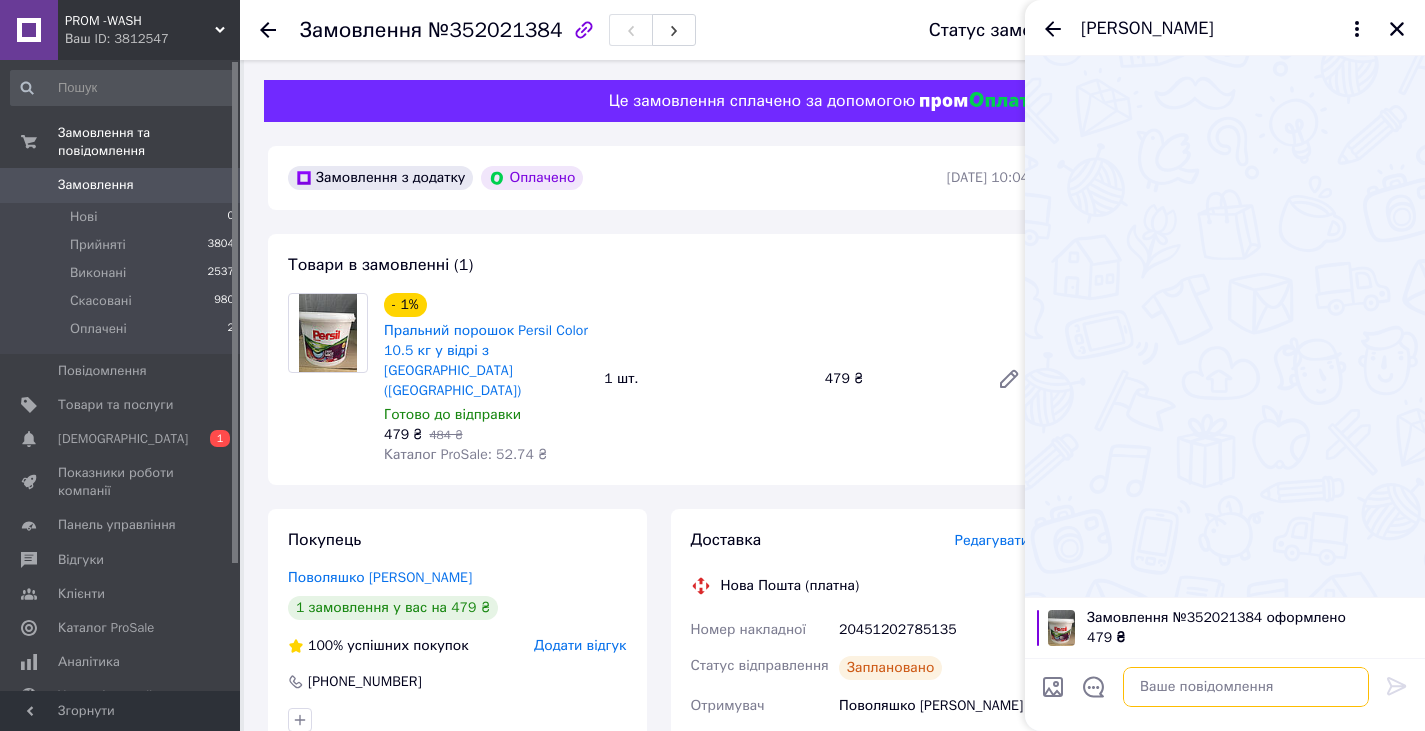 paste on "Привіт.Спасибі за покупку побутової хімії сьогогдні відправимо" 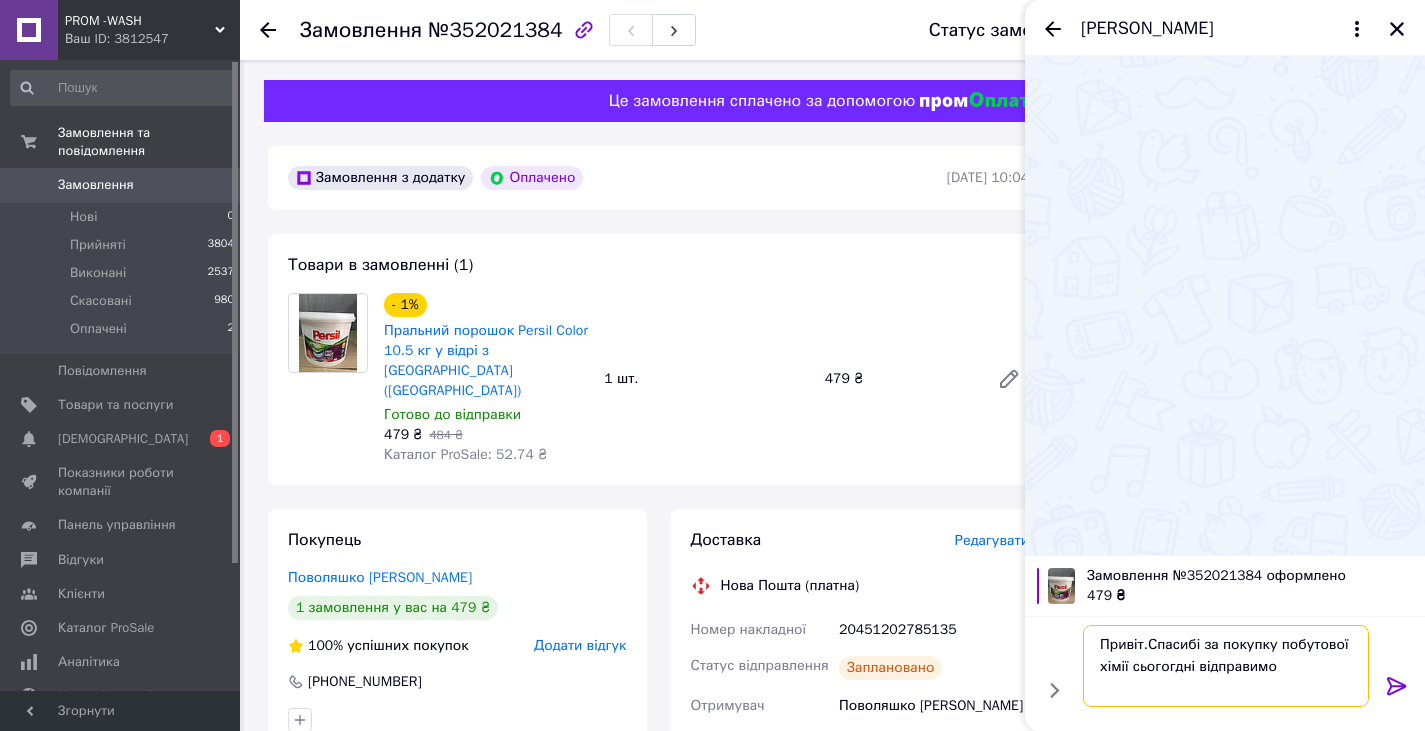 type on "Привіт.Спасибі за покупку побутової хімії сьогогдні відправимо" 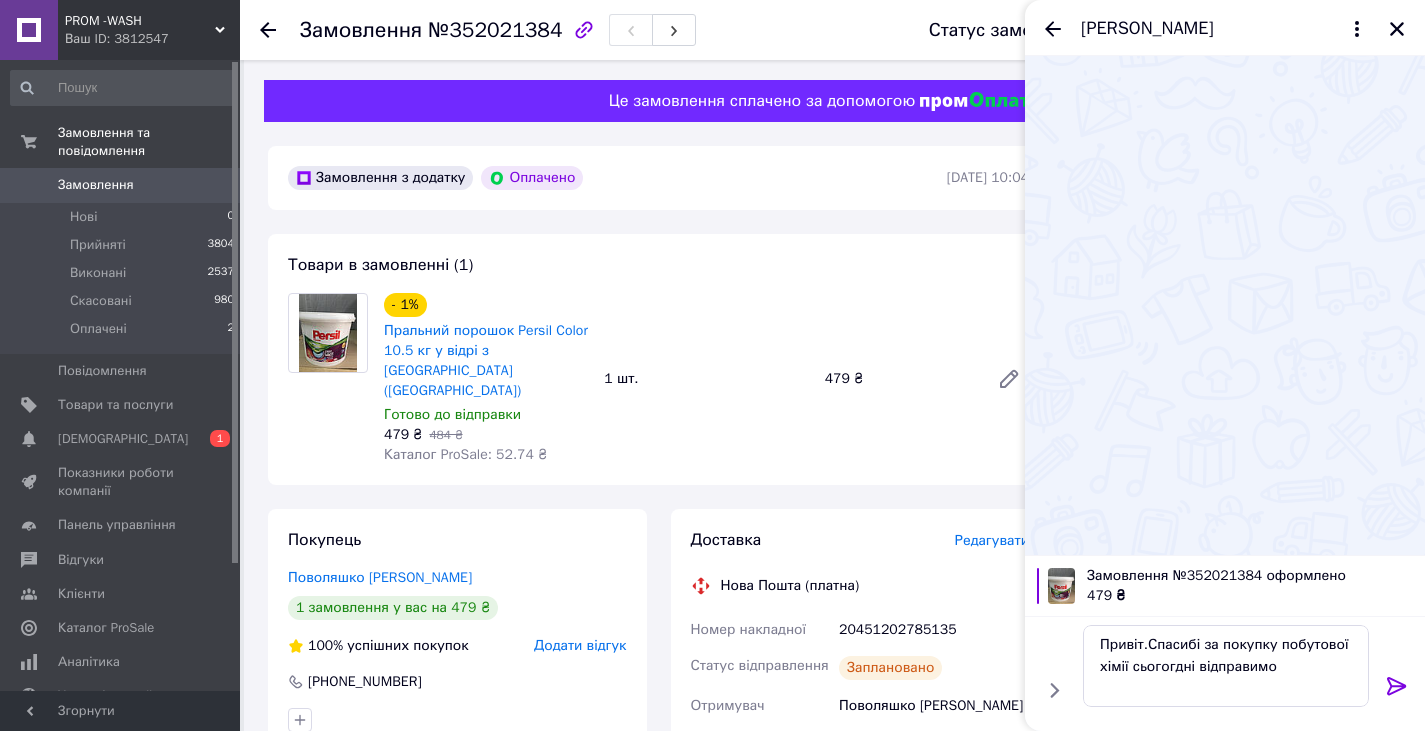 click 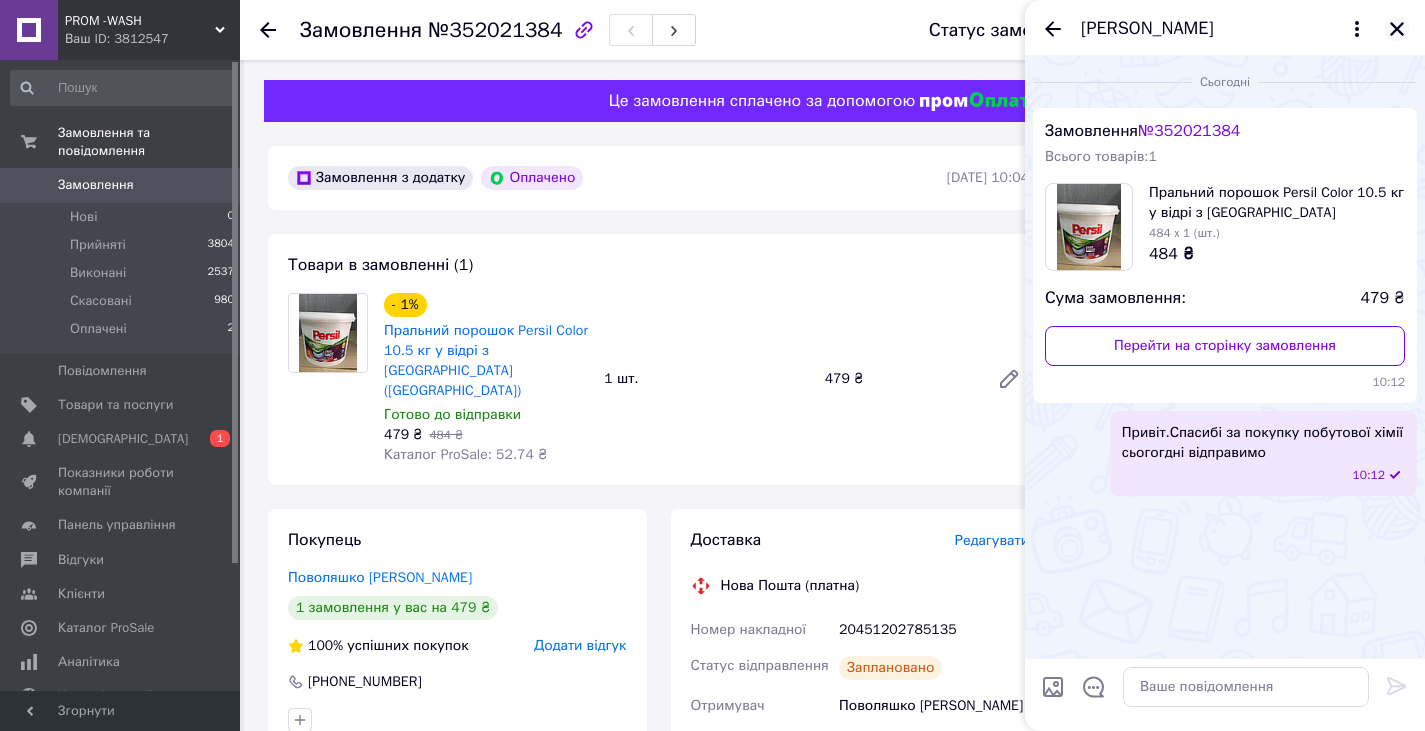 click 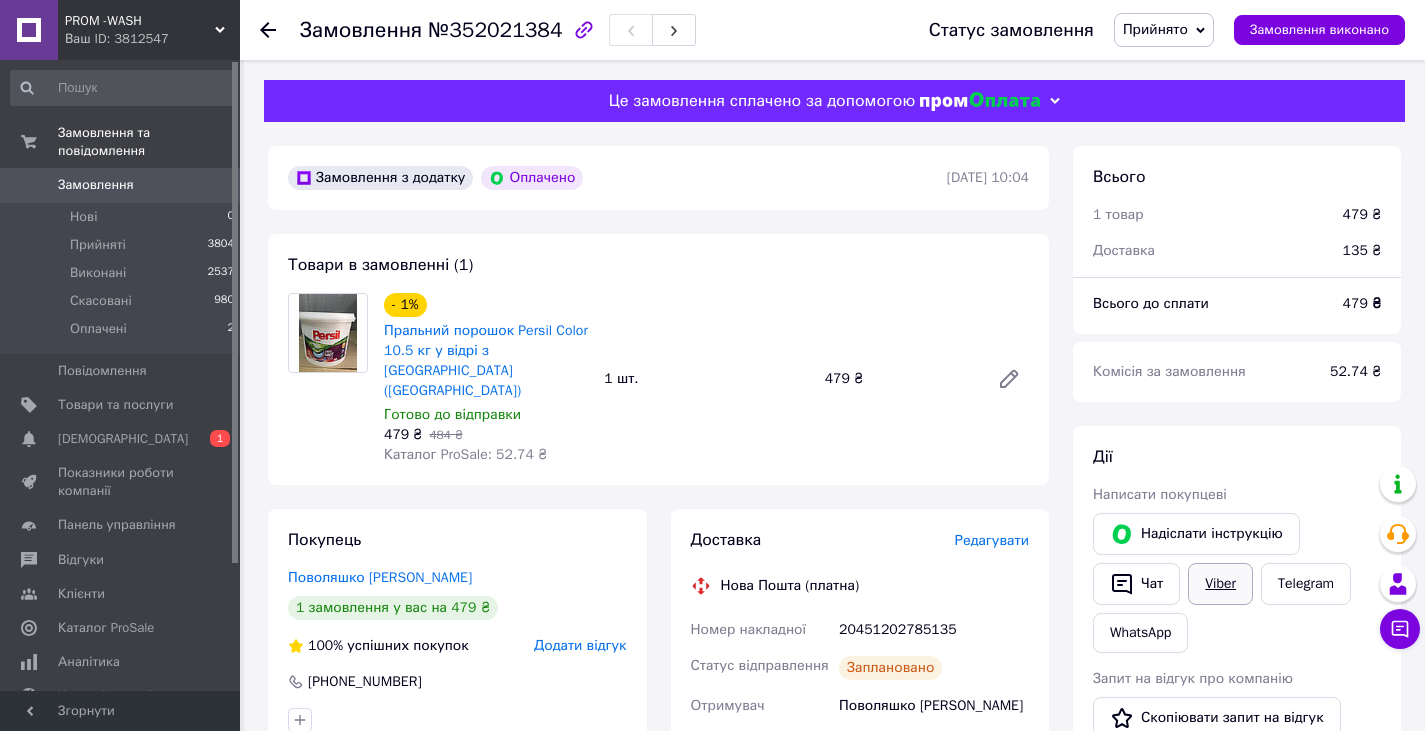 click on "Viber" at bounding box center (1220, 584) 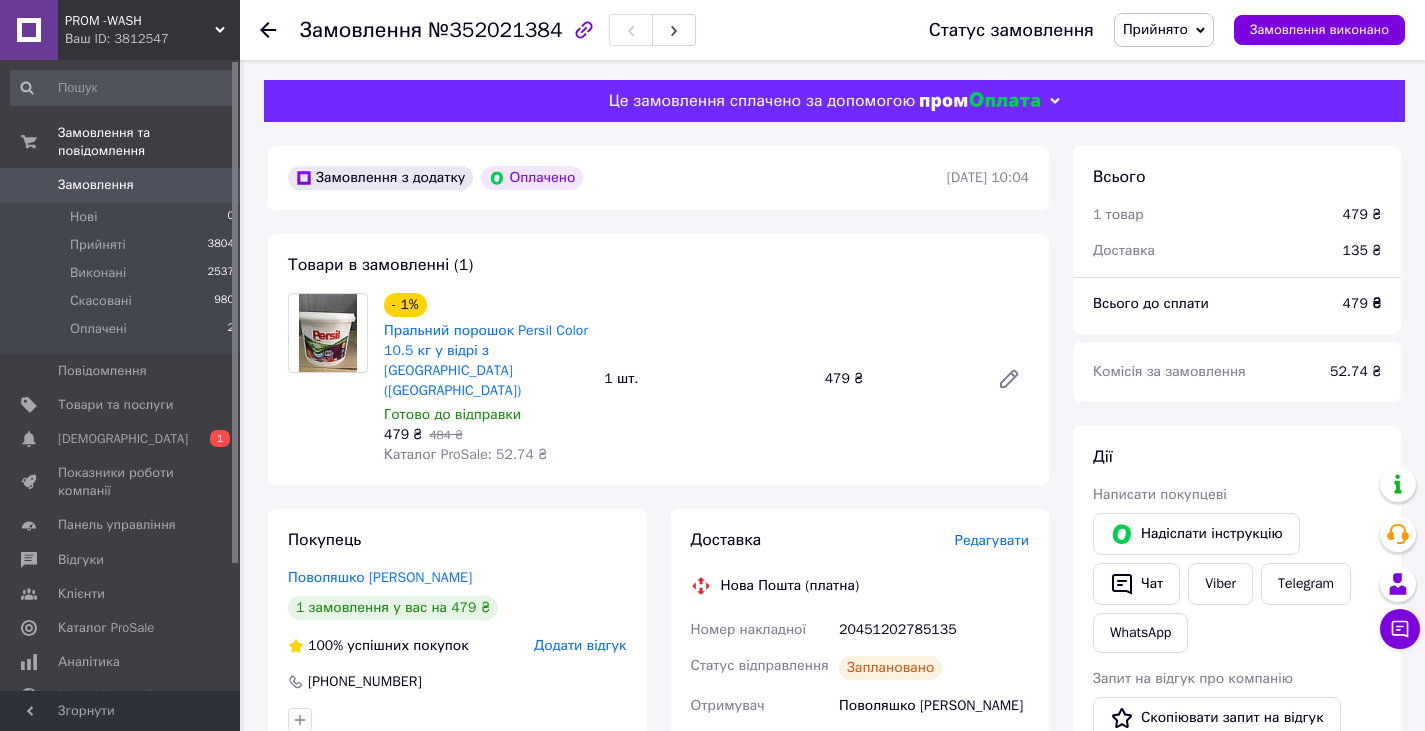 click on "Товари в замовленні (1) - 1% Пральний порошок Persil Color 10.5 кг у відрі  з [GEOGRAPHIC_DATA] ([GEOGRAPHIC_DATA]) Готово до відправки 479 ₴   484 ₴ Каталог ProSale: 52.74 ₴  1 шт. 479 ₴" at bounding box center (658, 359) 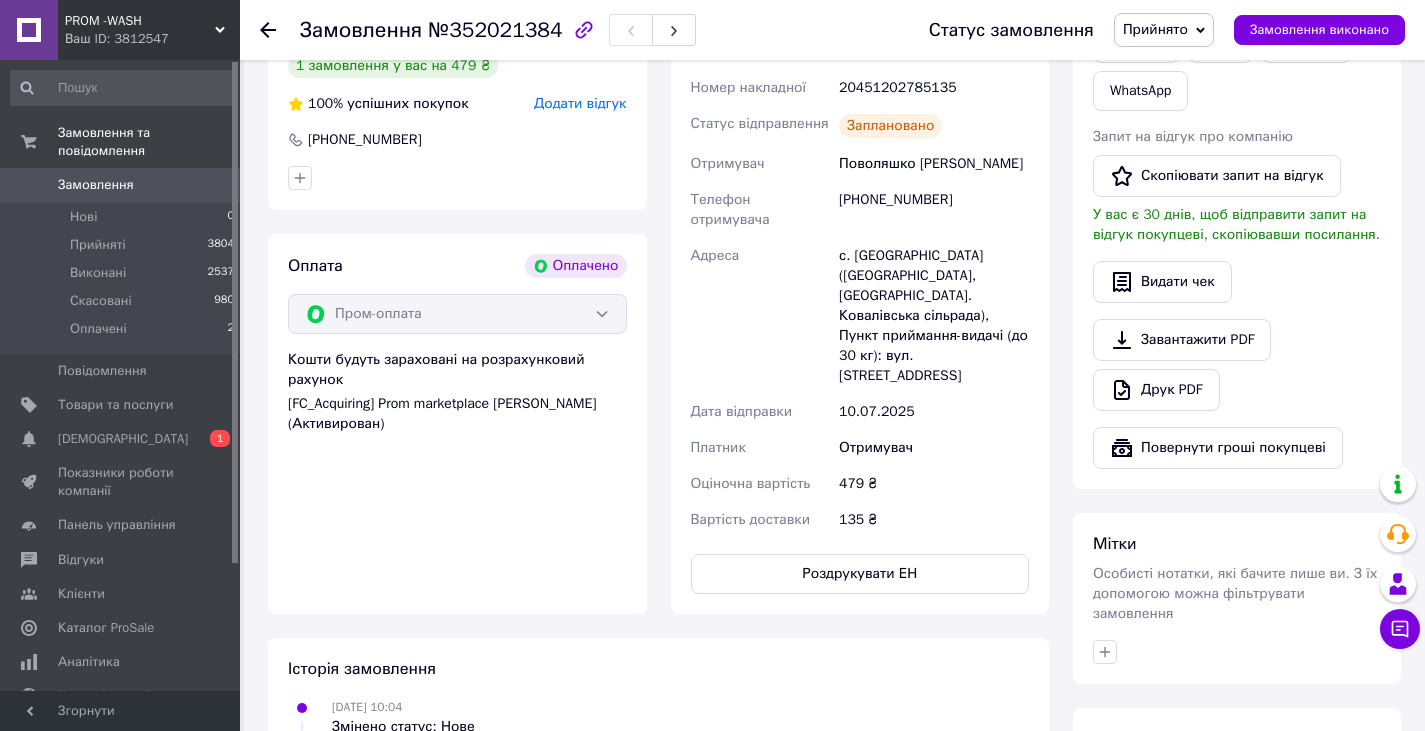 scroll, scrollTop: 600, scrollLeft: 0, axis: vertical 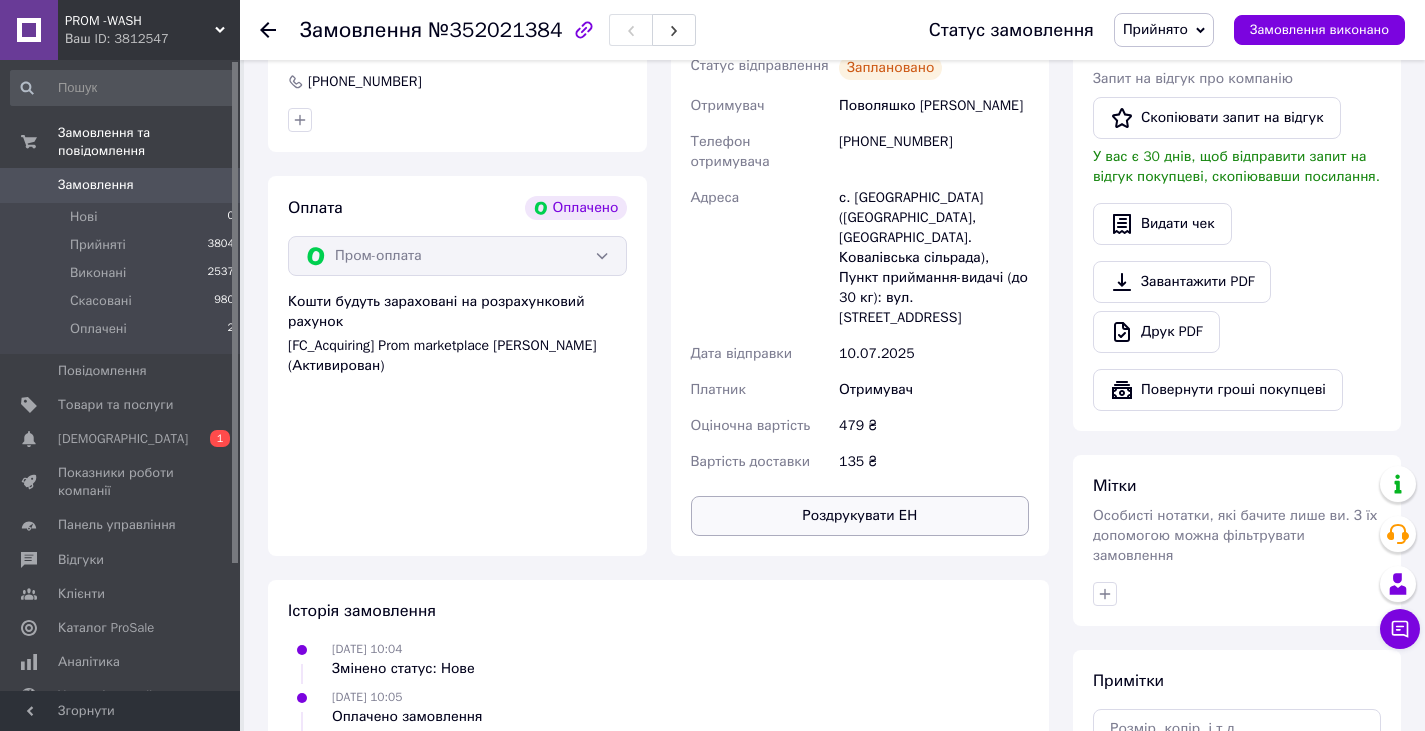 click on "Роздрукувати ЕН" at bounding box center (860, 516) 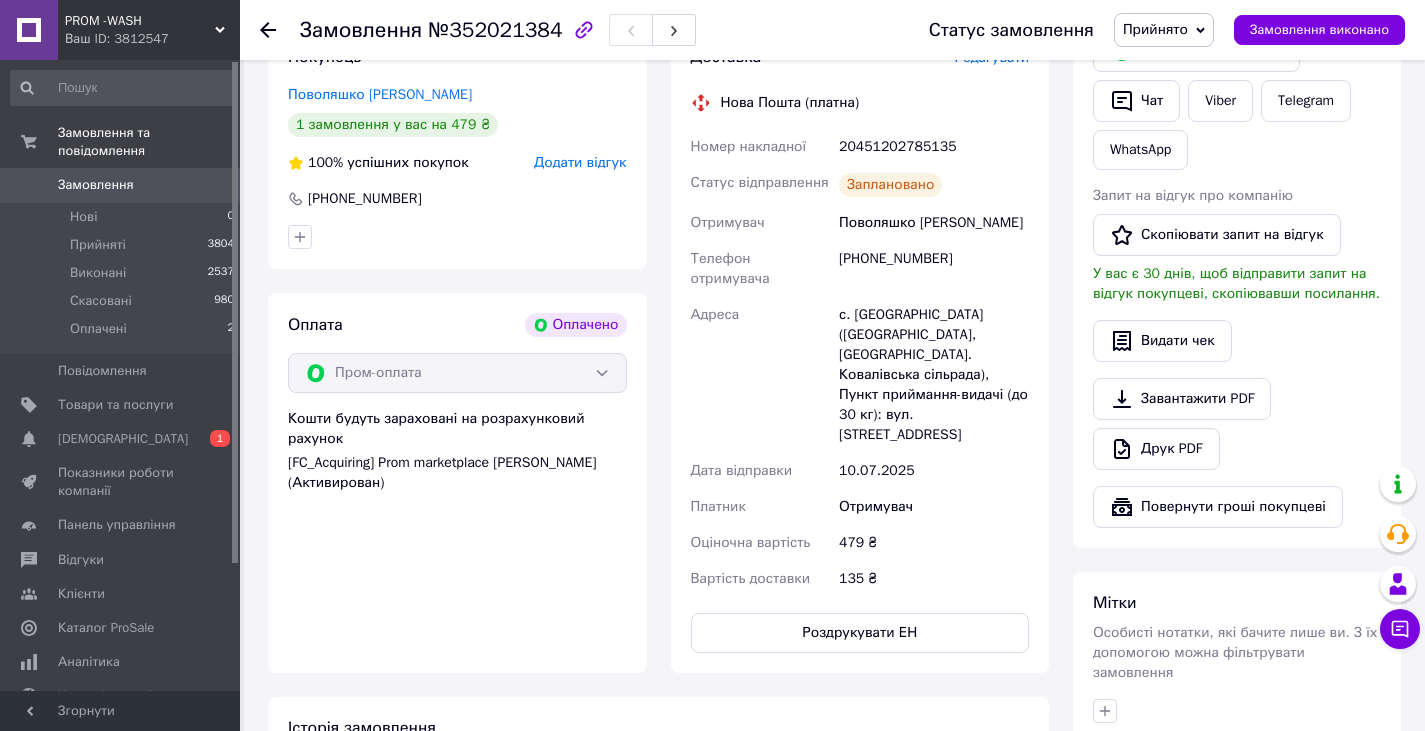 scroll, scrollTop: 300, scrollLeft: 0, axis: vertical 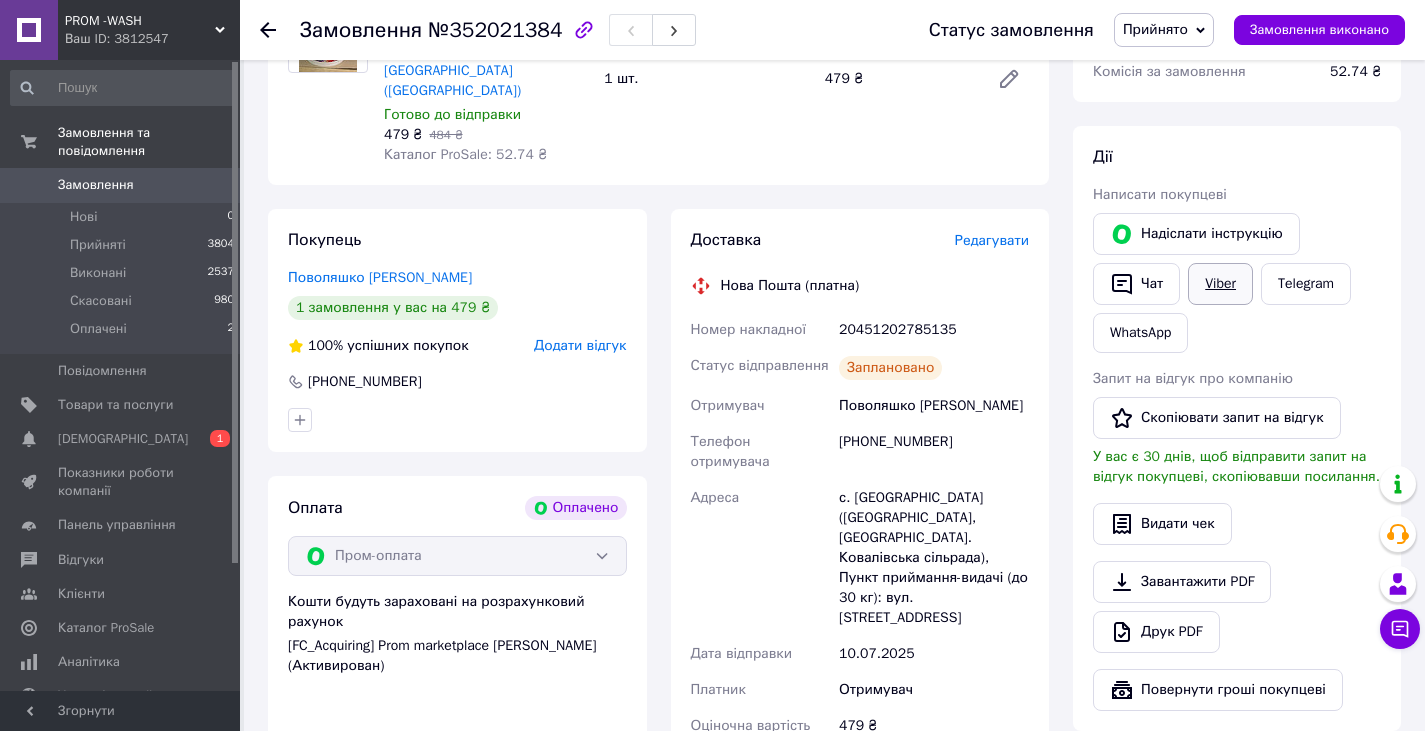 click on "Viber" at bounding box center [1220, 284] 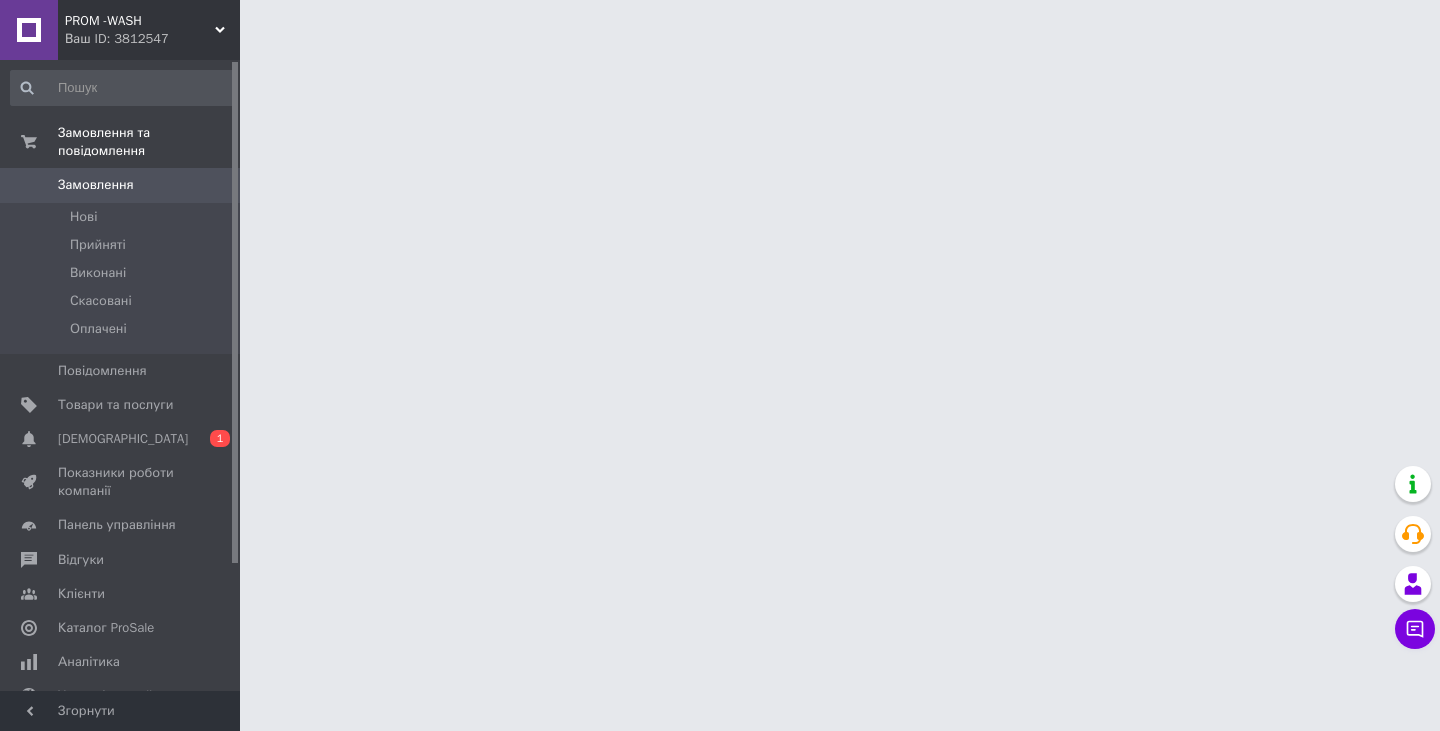 scroll, scrollTop: 0, scrollLeft: 0, axis: both 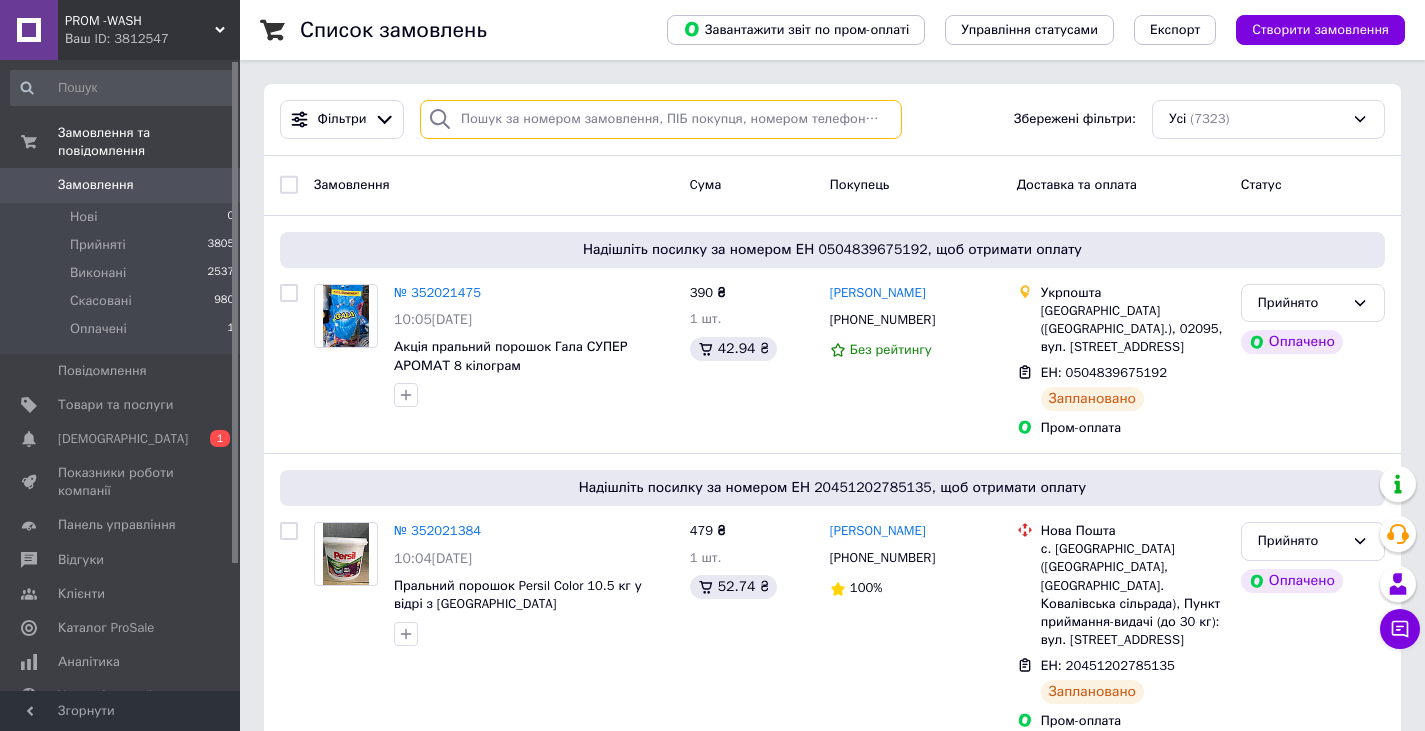 click at bounding box center [661, 119] 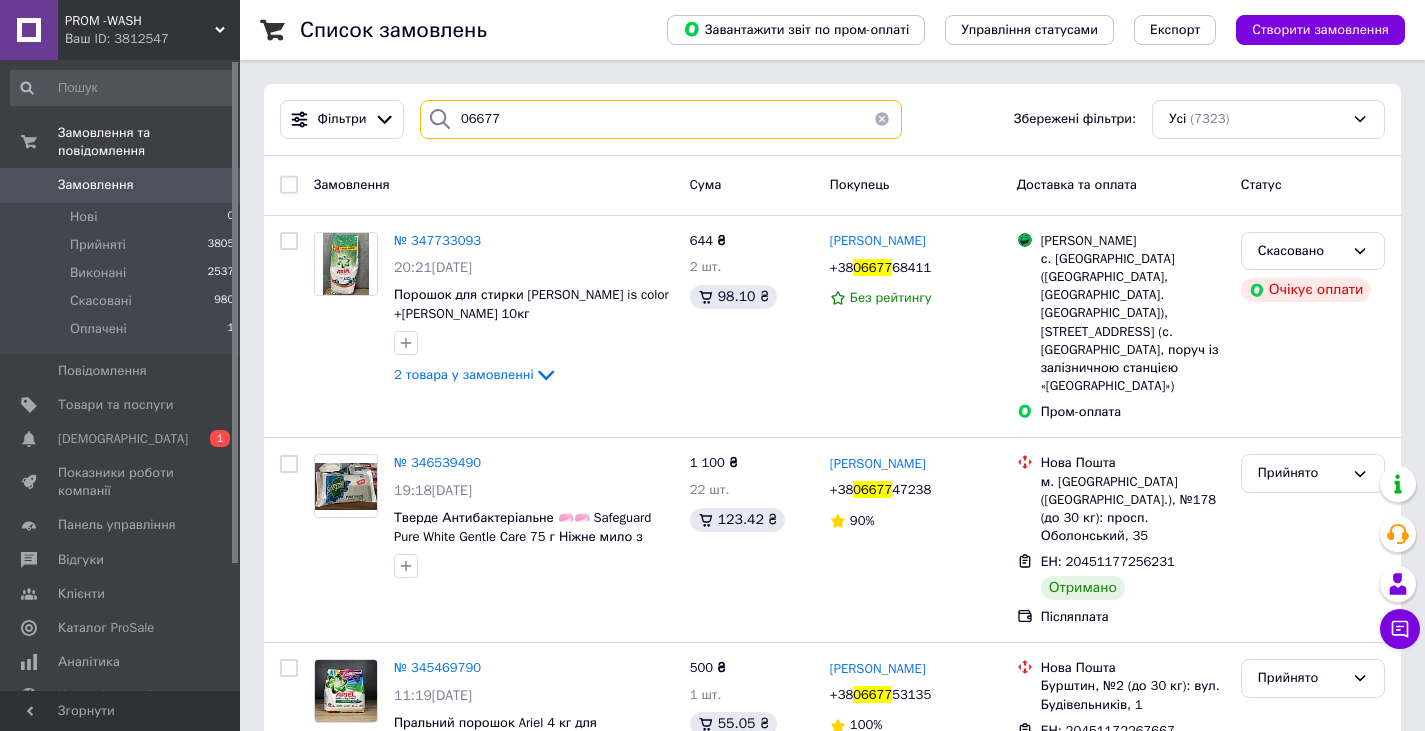click on "06677" at bounding box center [661, 119] 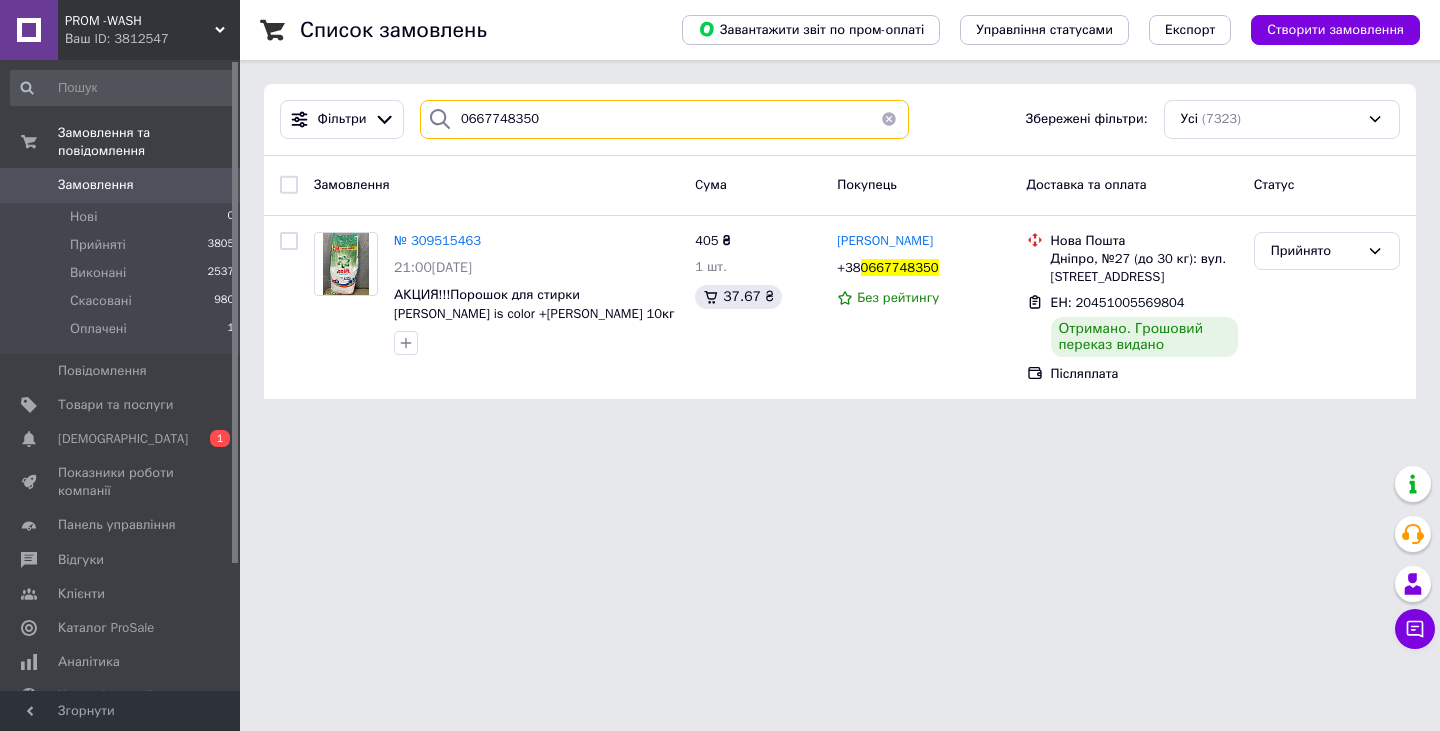 type on "0667748350" 